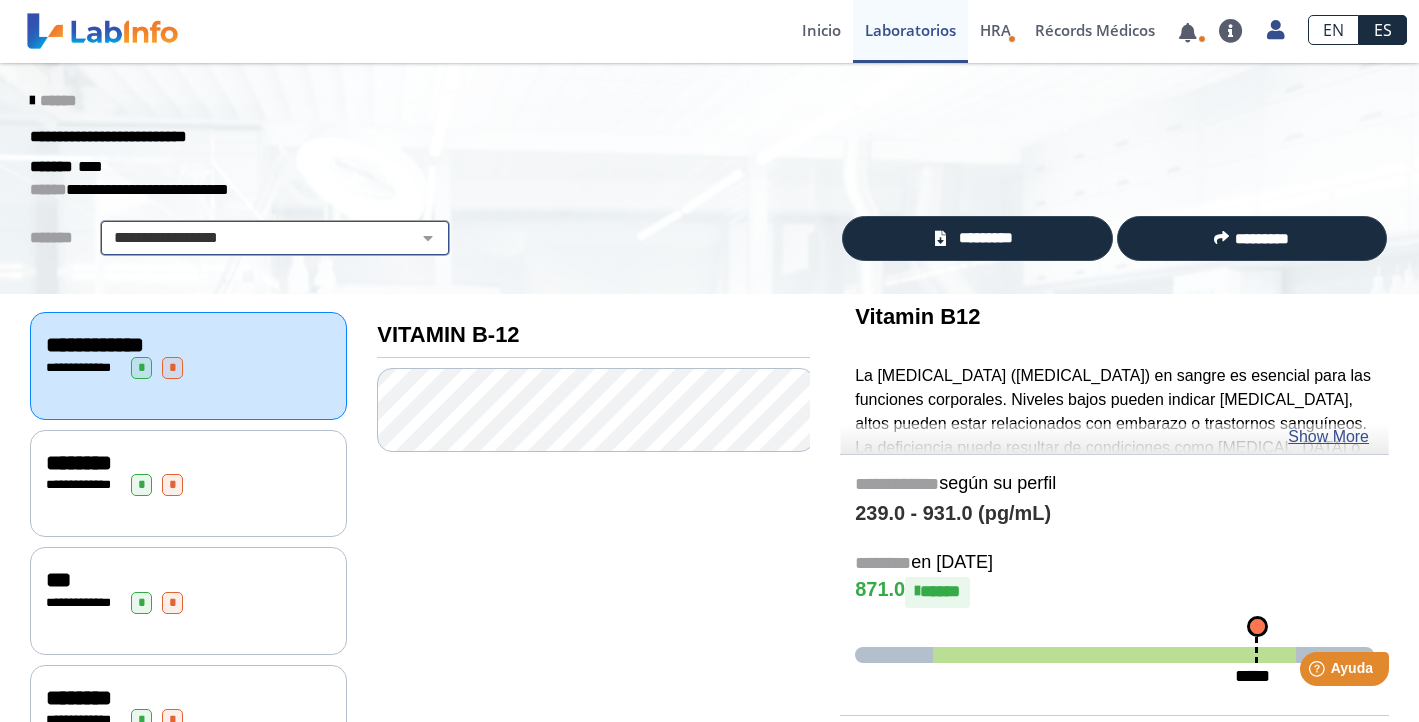 scroll, scrollTop: 0, scrollLeft: 0, axis: both 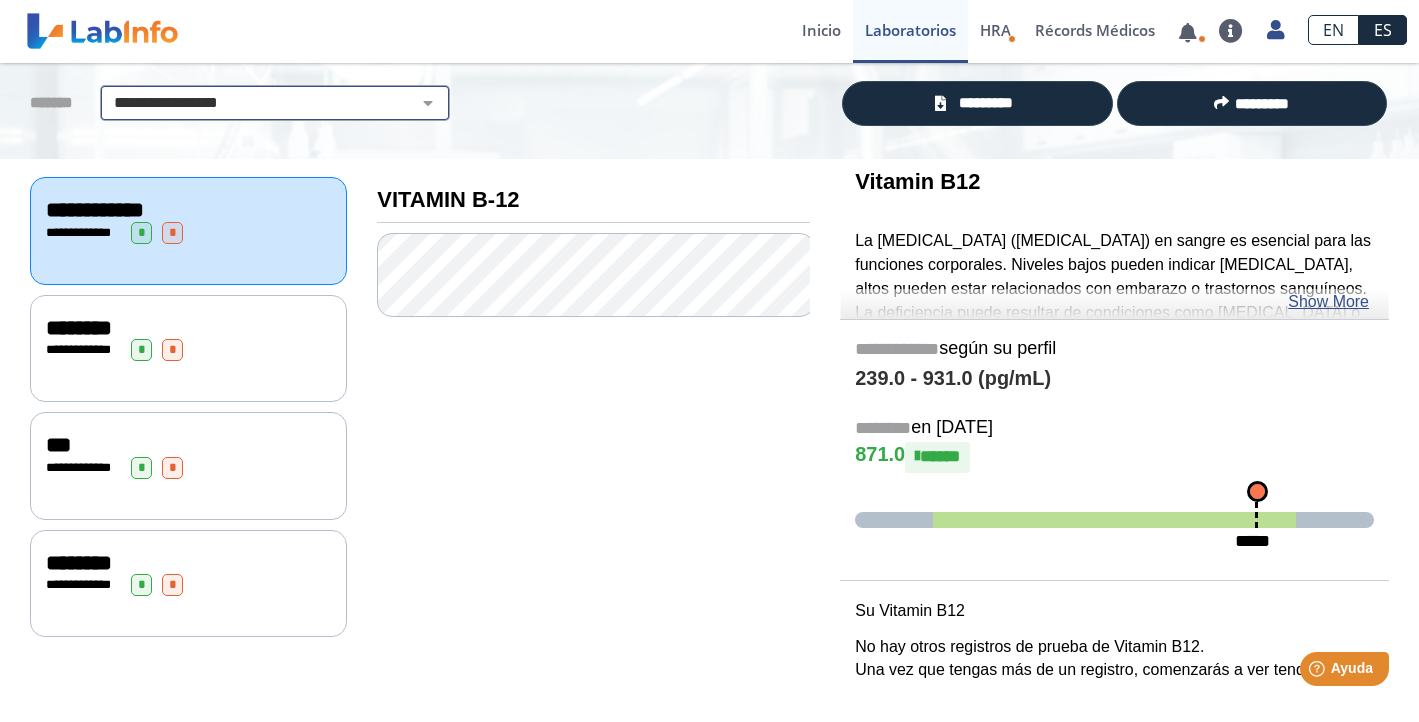 click on "**********" 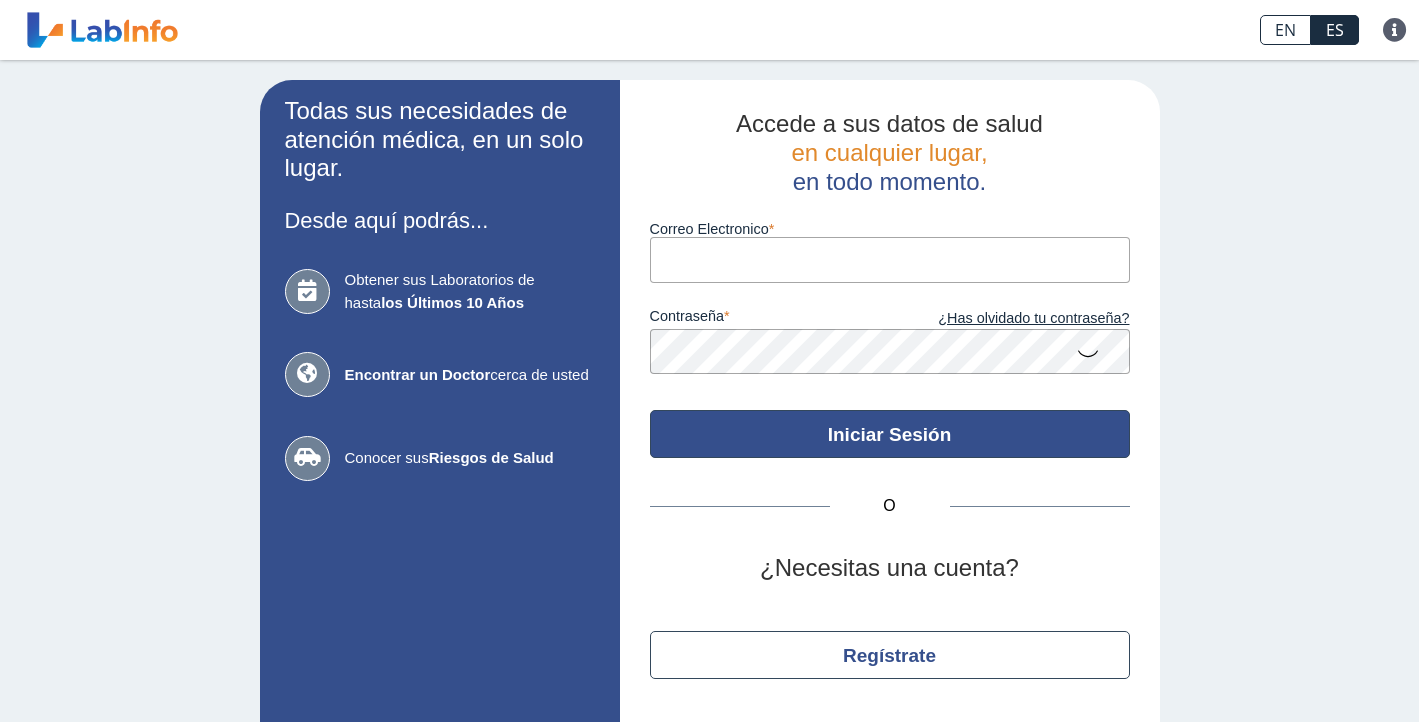 scroll, scrollTop: 0, scrollLeft: 0, axis: both 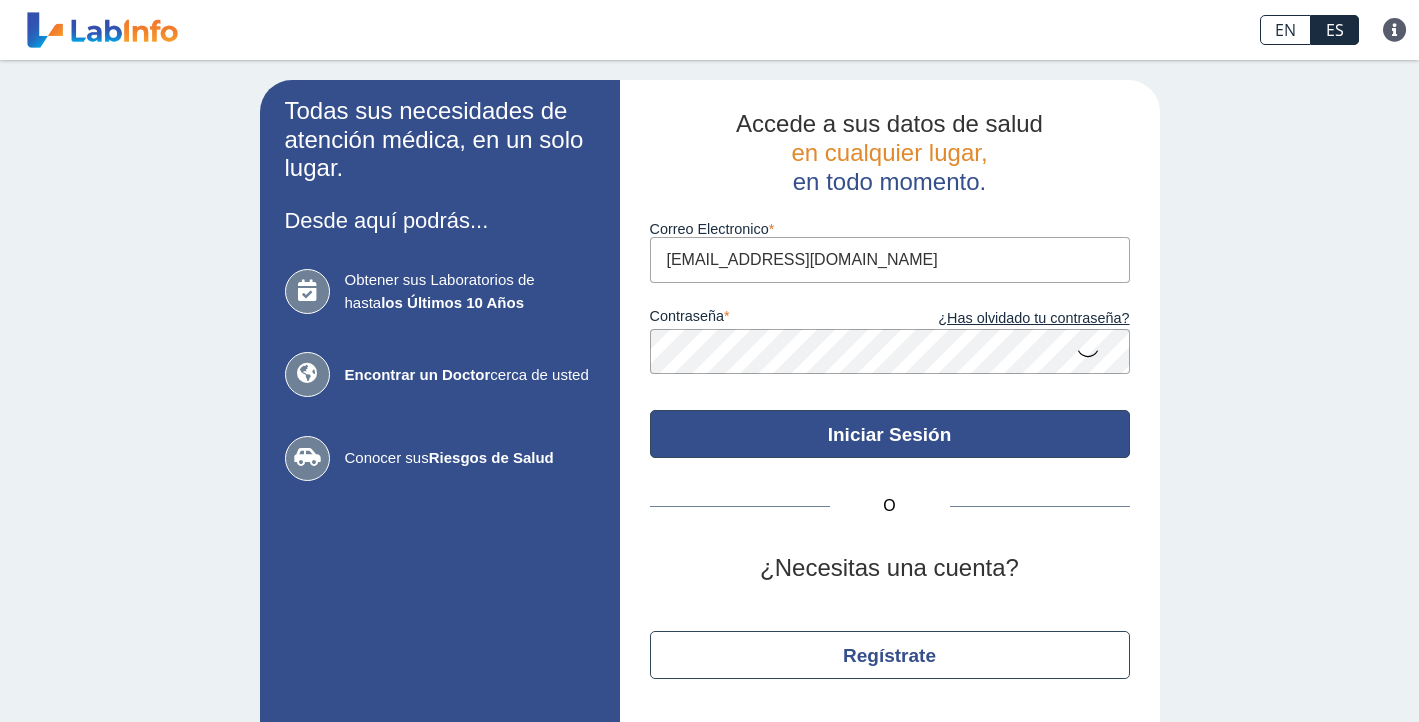 click on "Iniciar Sesión" 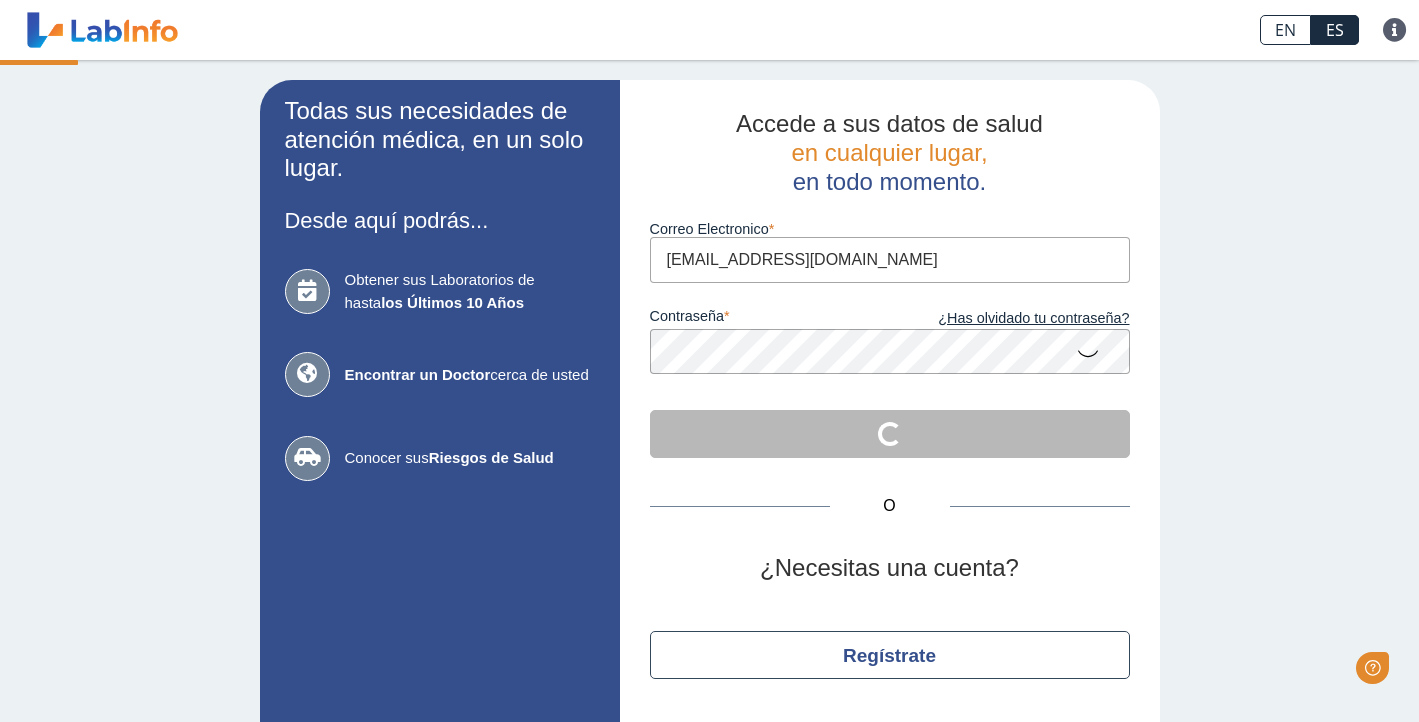 scroll, scrollTop: 0, scrollLeft: 0, axis: both 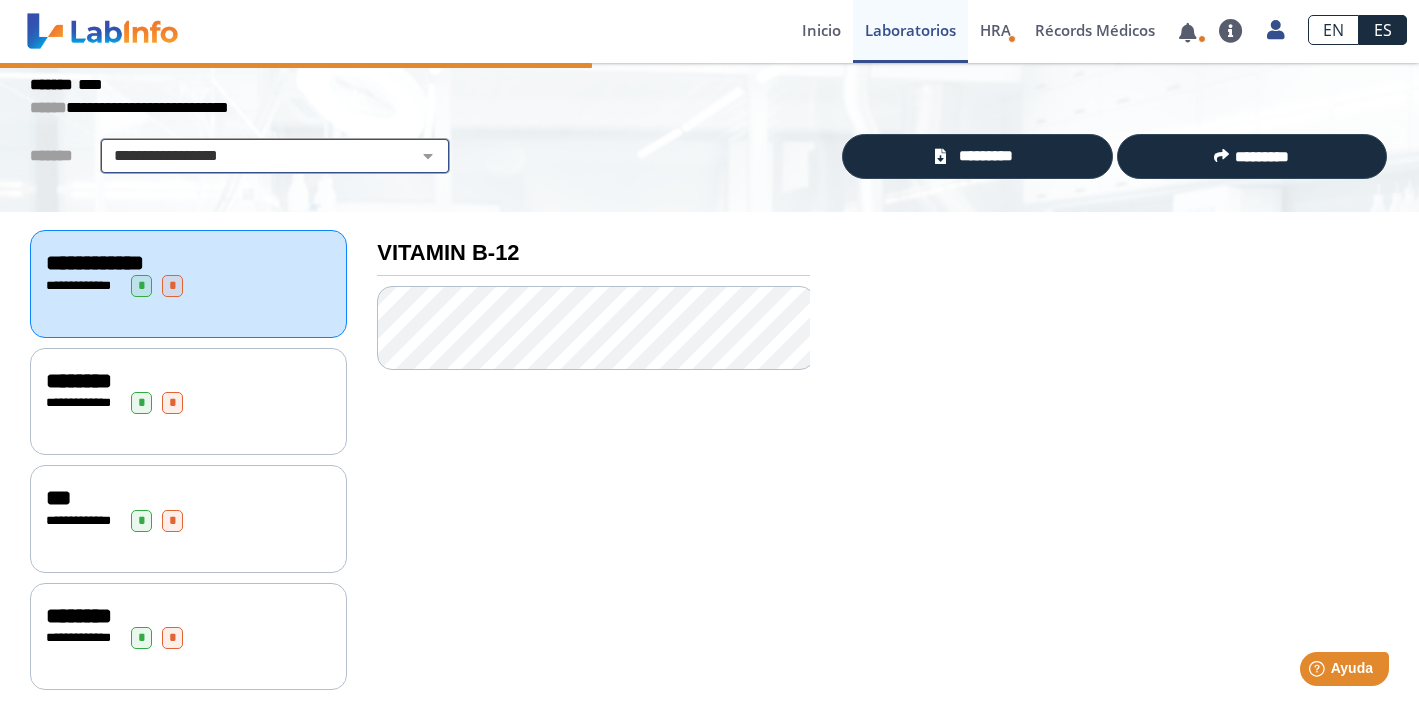 click on "**********" 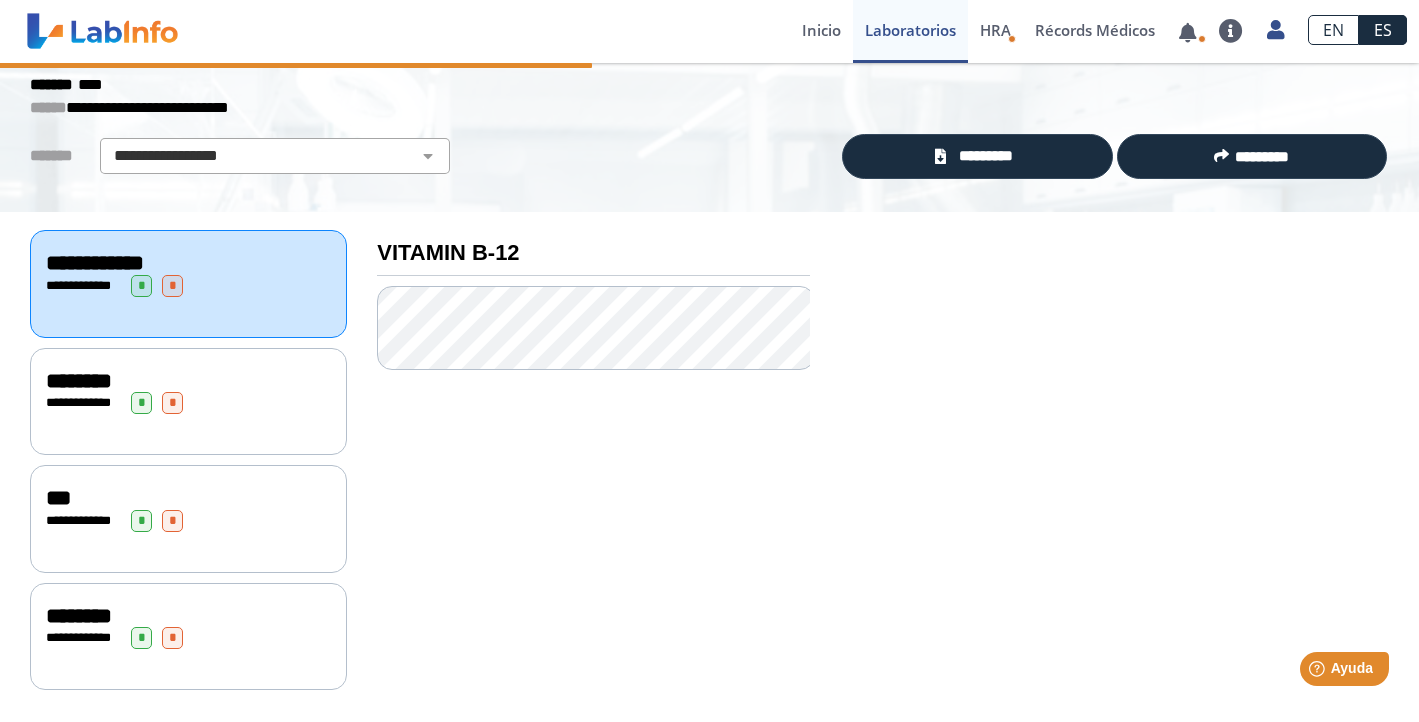 scroll, scrollTop: 30, scrollLeft: 0, axis: vertical 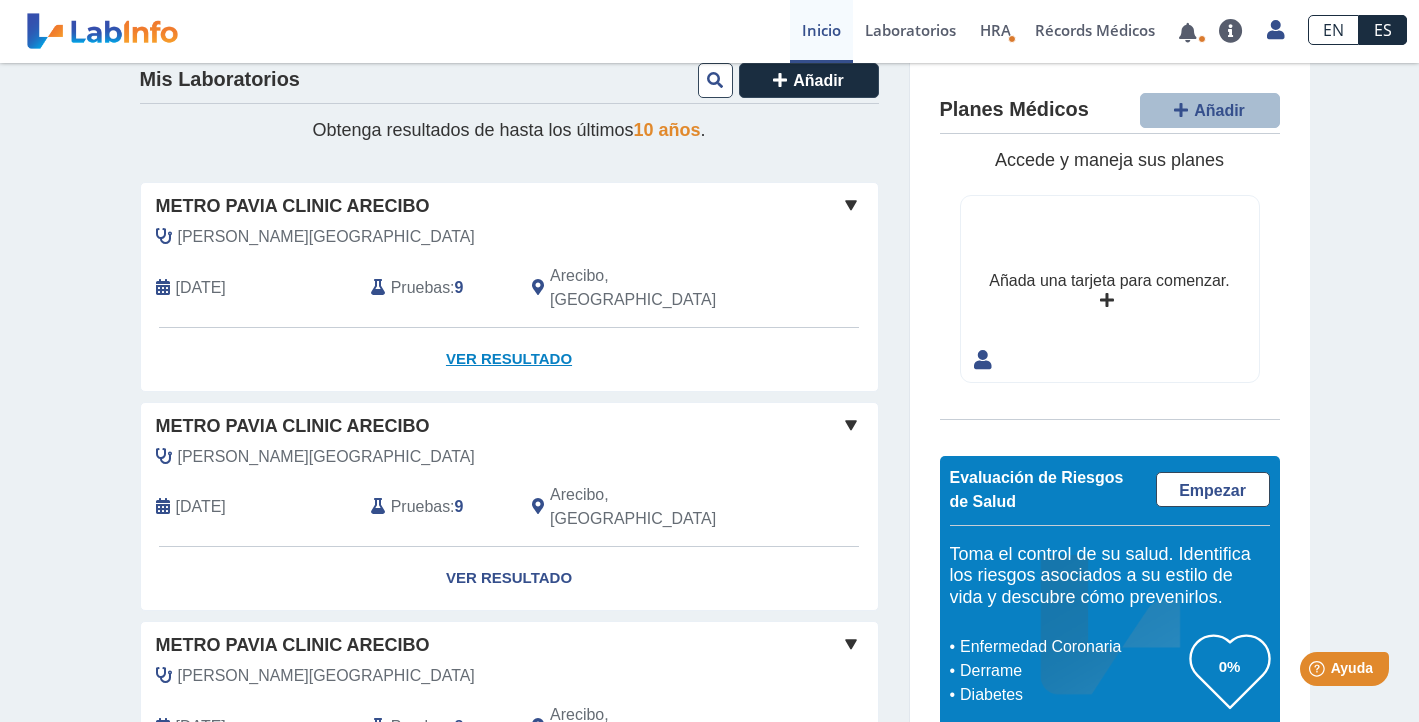 click on "Ver Resultado" 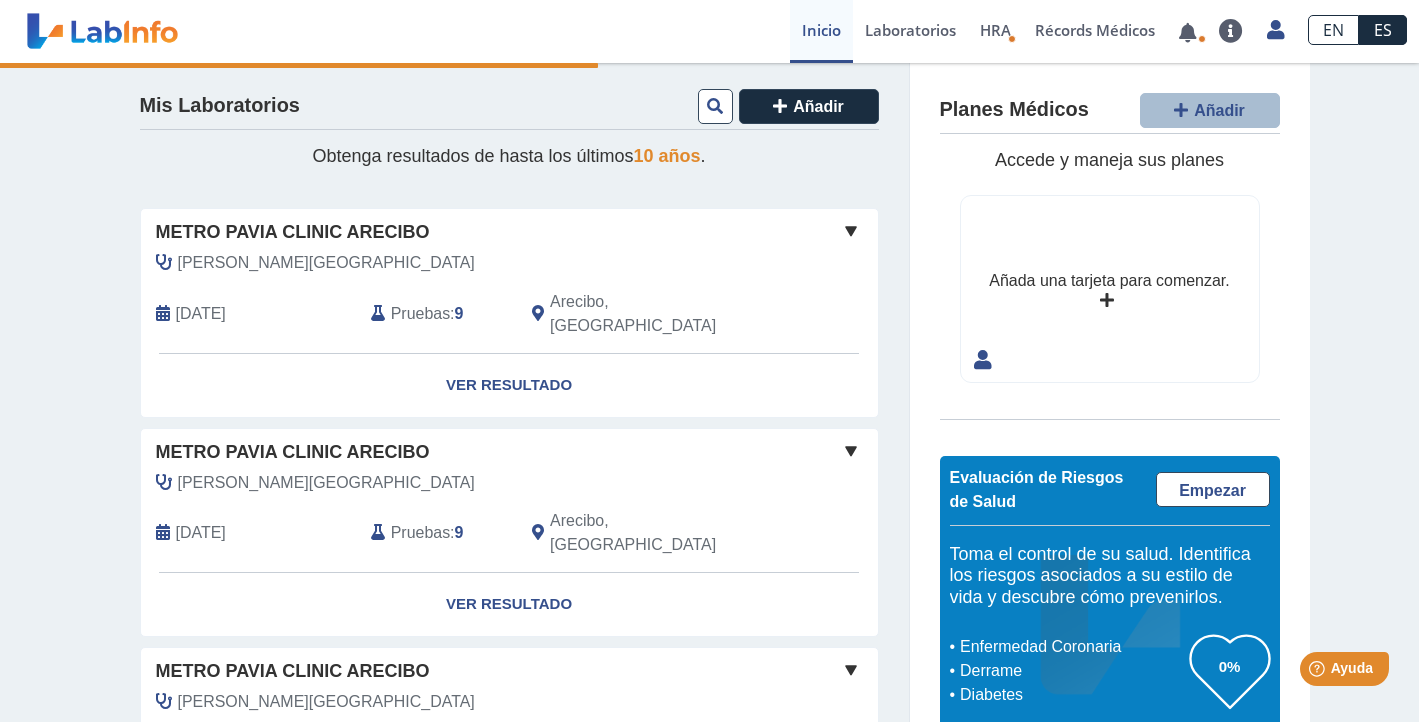 scroll, scrollTop: 8, scrollLeft: 0, axis: vertical 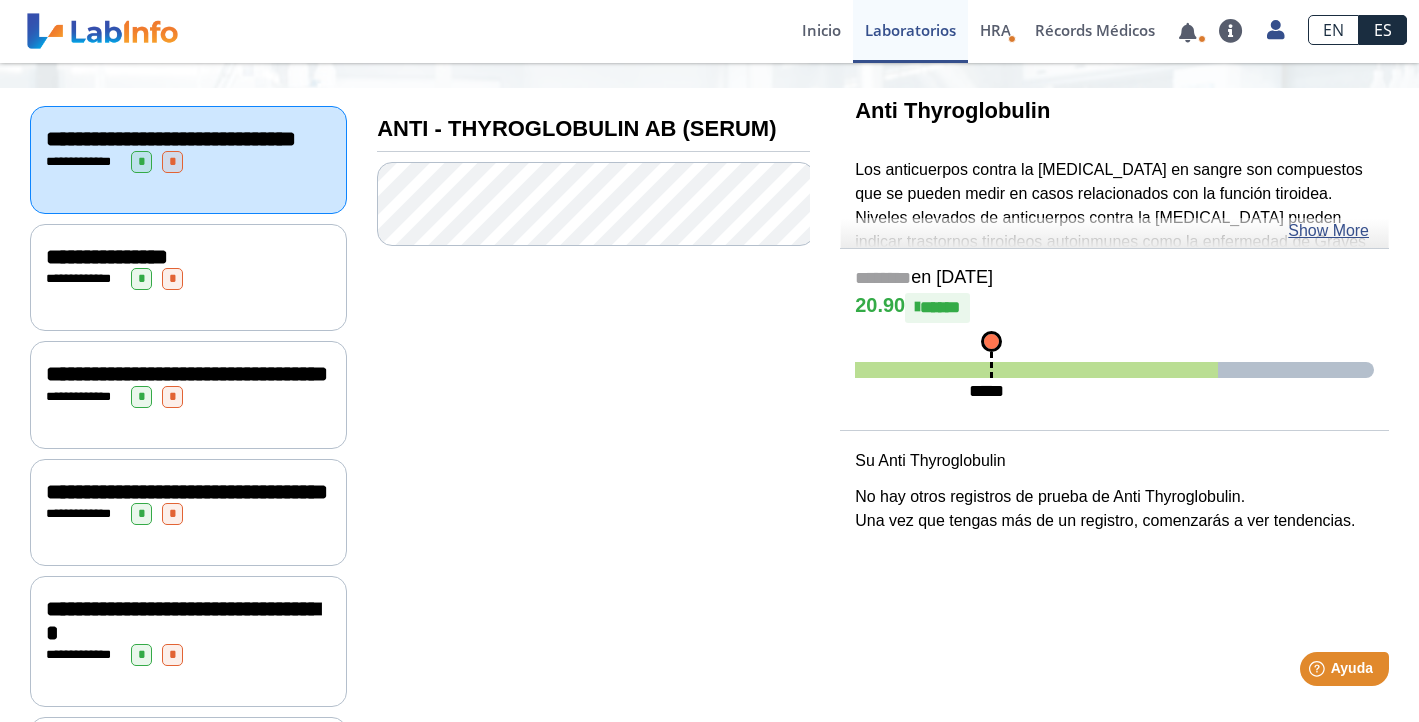 click on "**********" 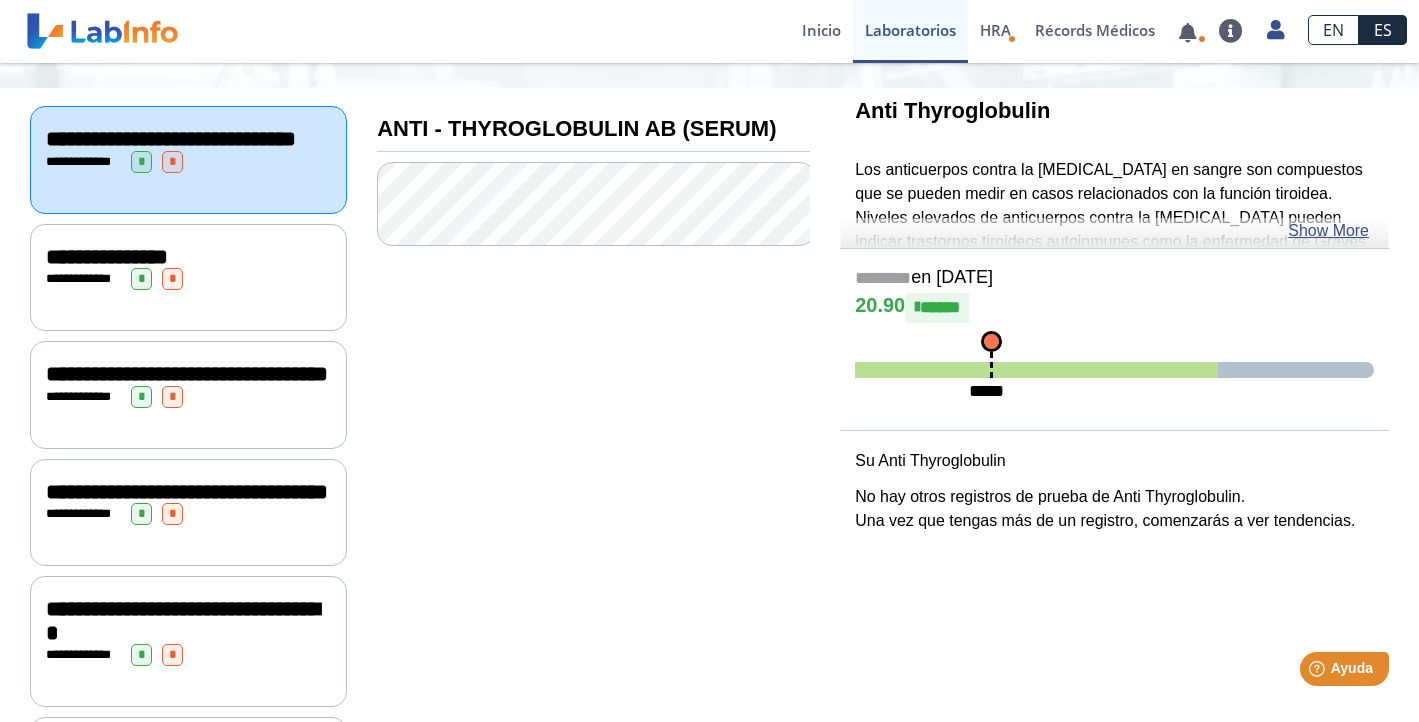 click on "**********" 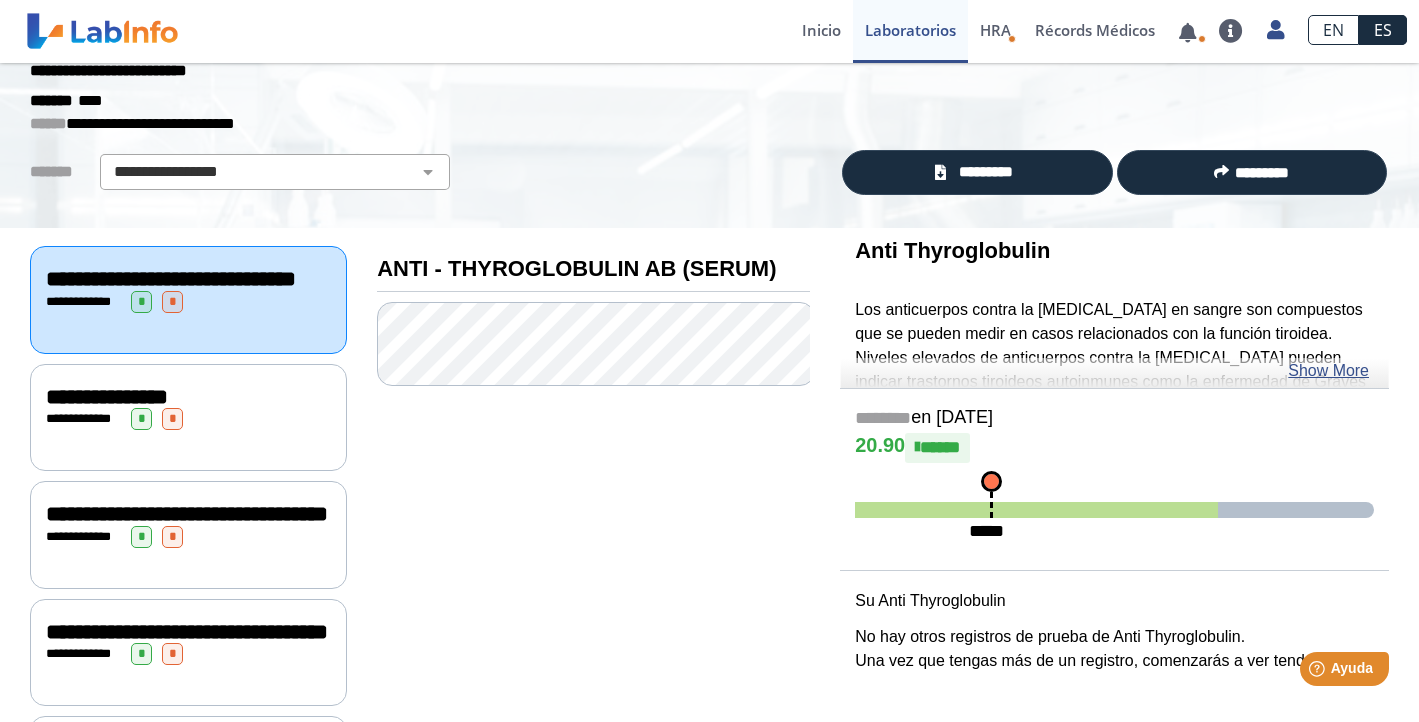 scroll, scrollTop: 67, scrollLeft: 0, axis: vertical 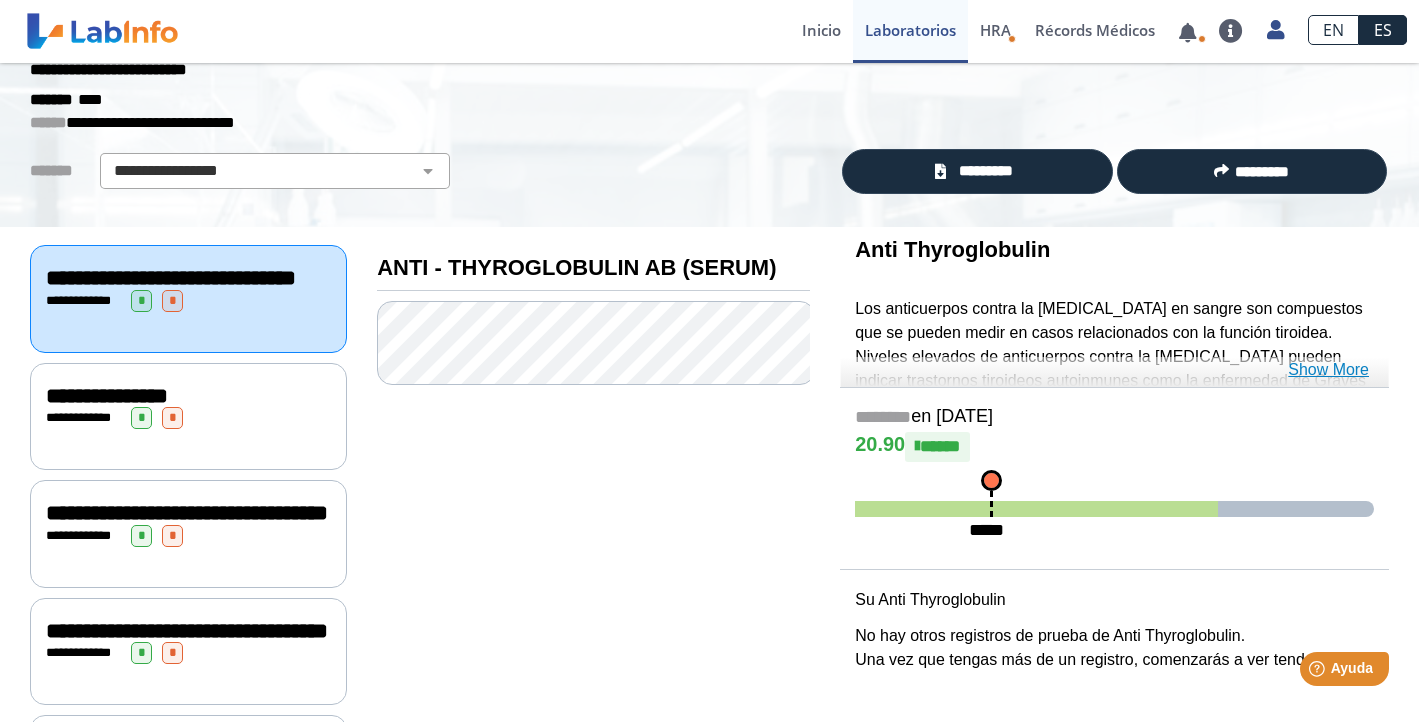 click on "Show More" 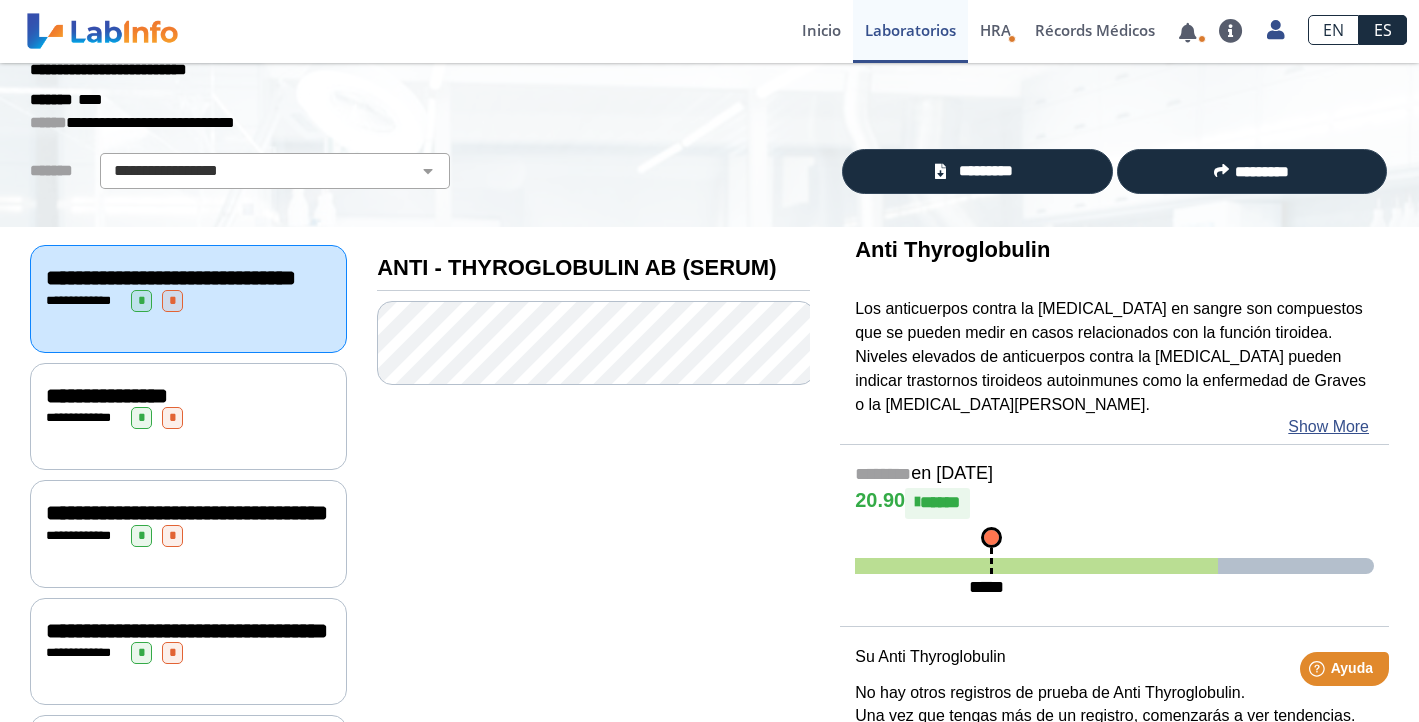 scroll, scrollTop: 23, scrollLeft: 0, axis: vertical 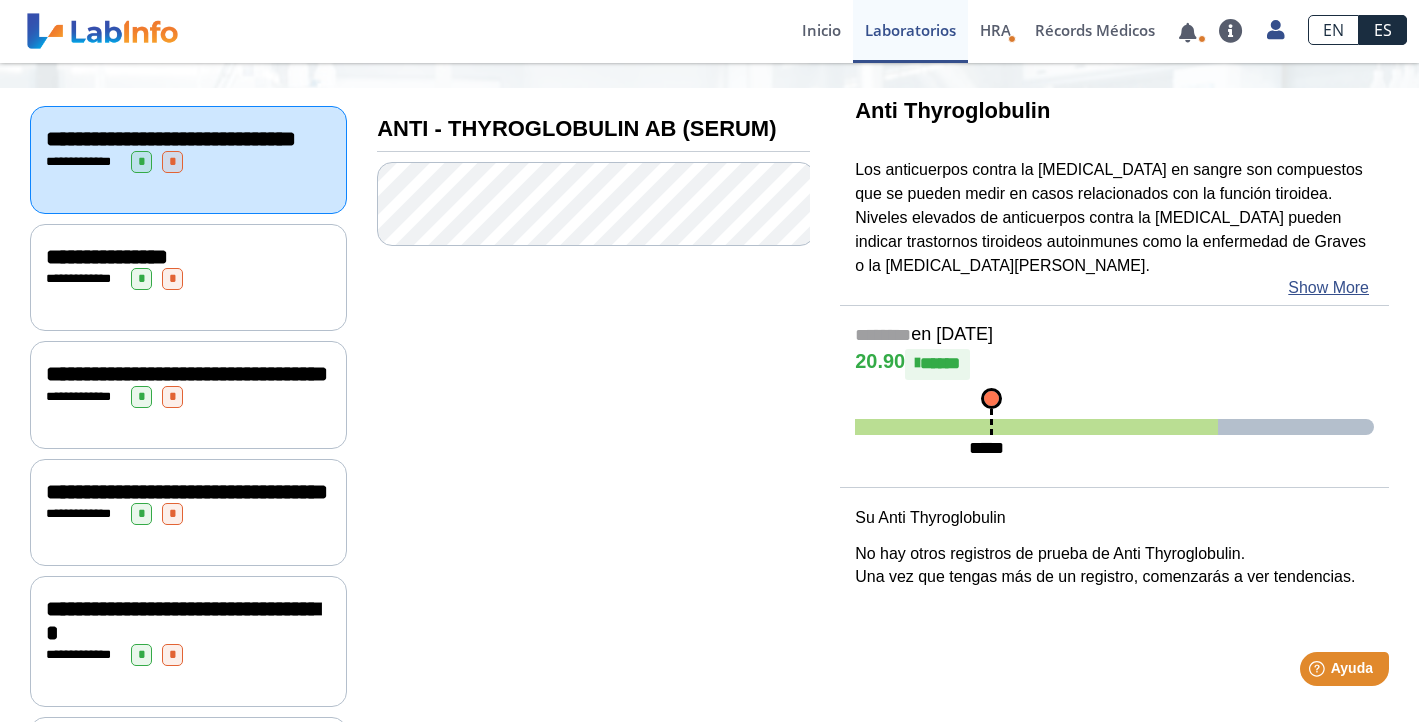 click on "**********" 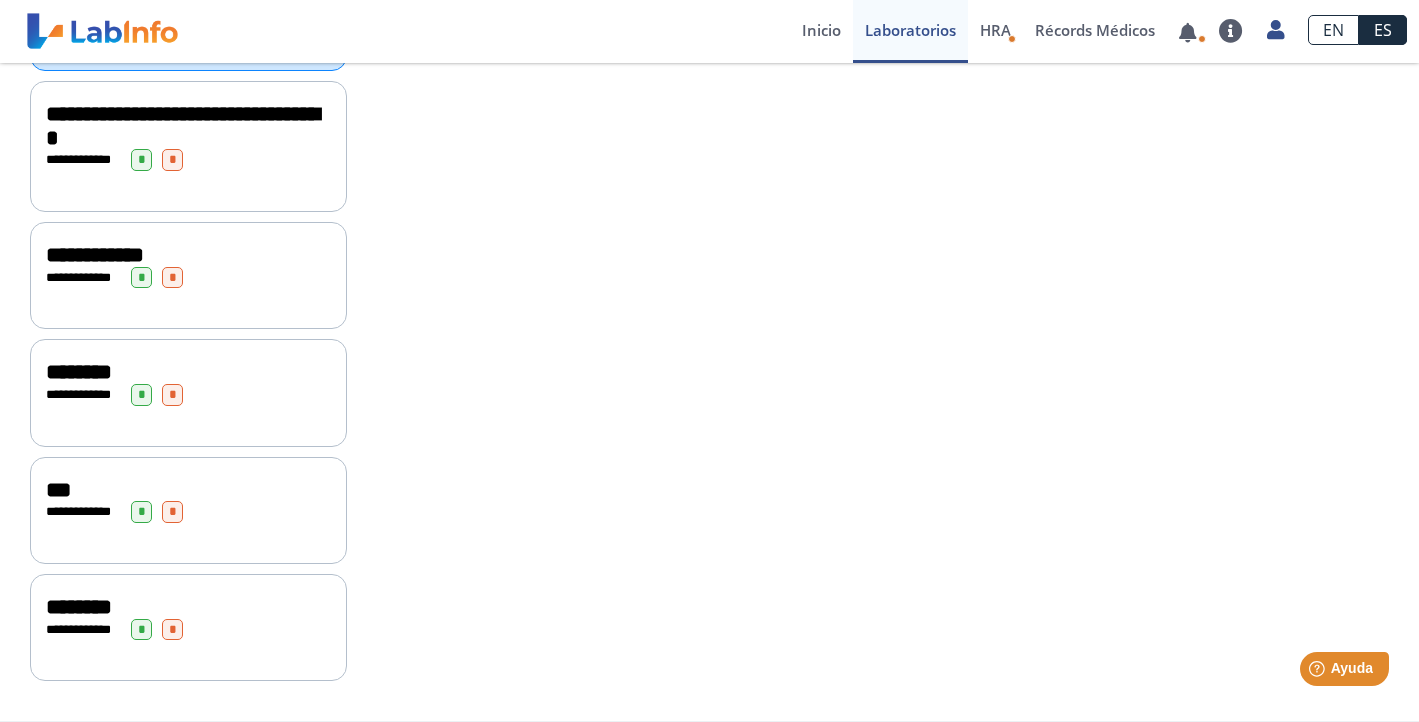 scroll, scrollTop: 745, scrollLeft: 0, axis: vertical 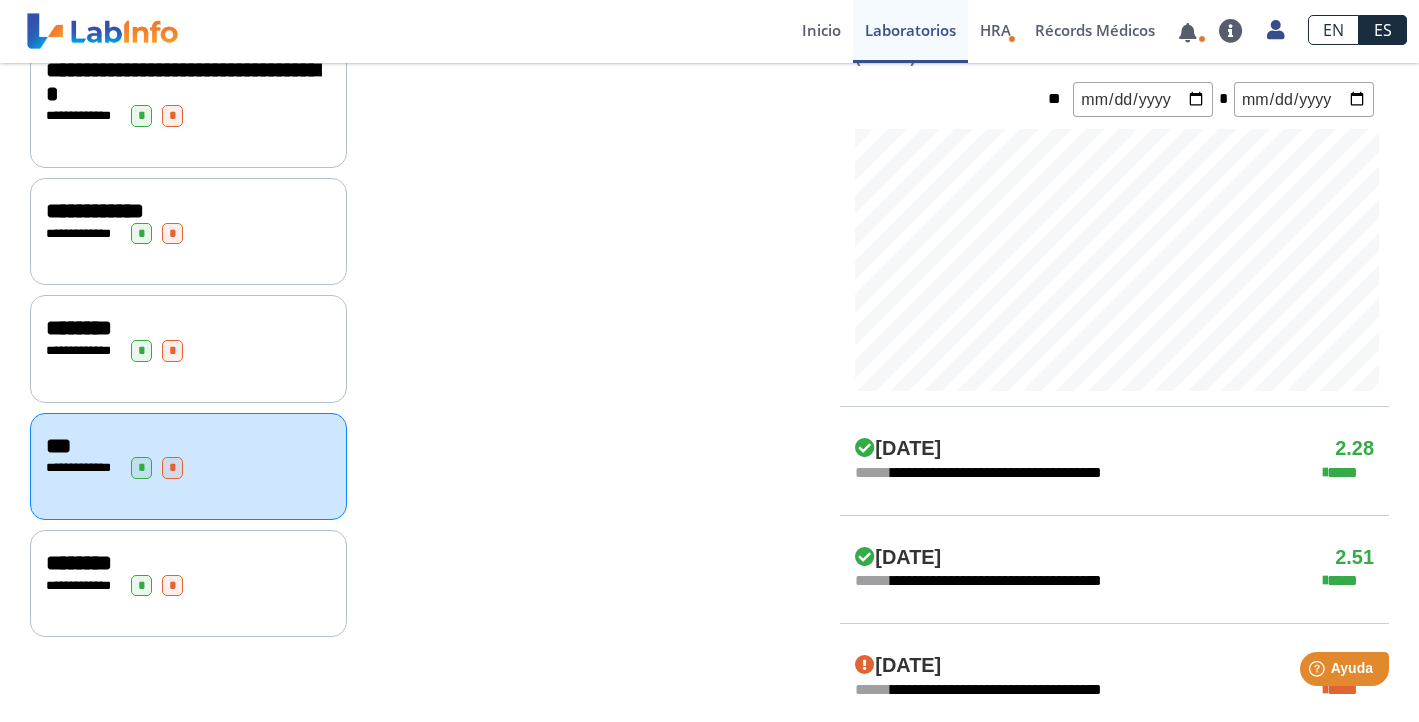 click on "**********" 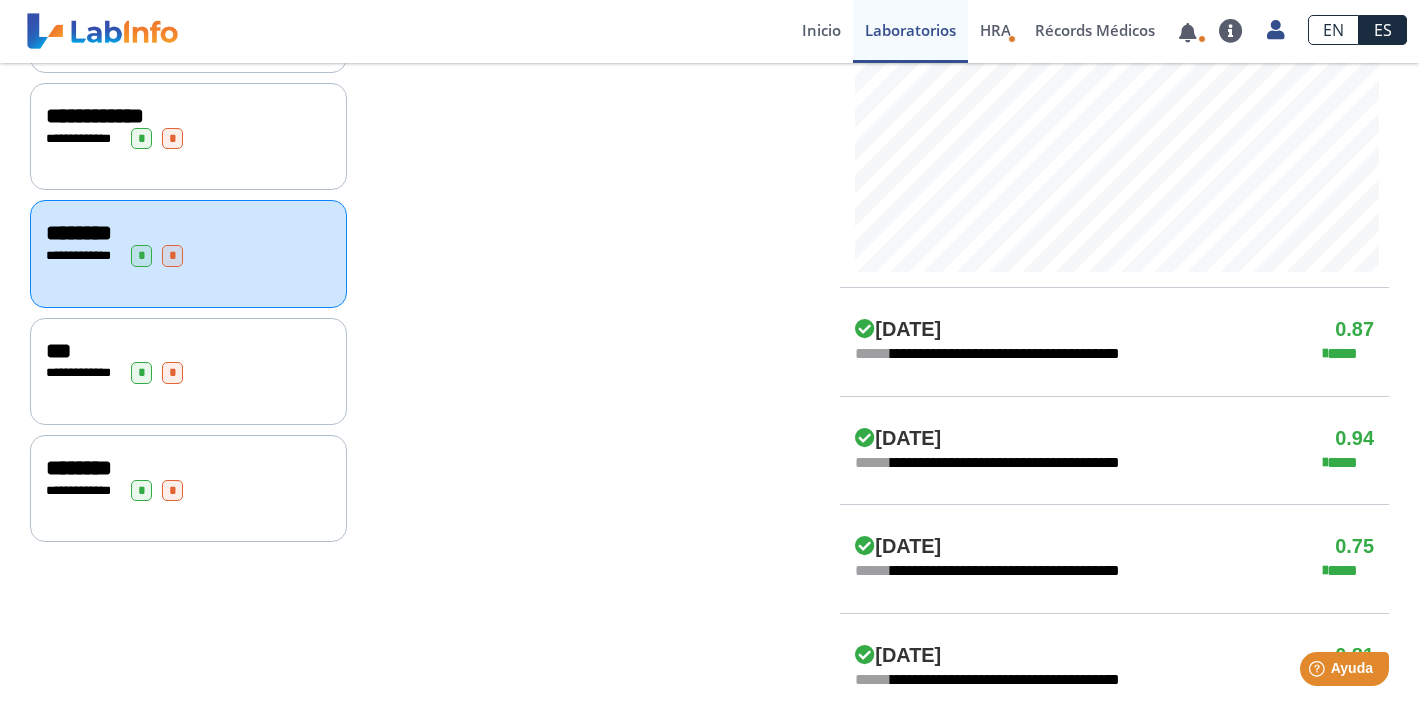 click on "**********" 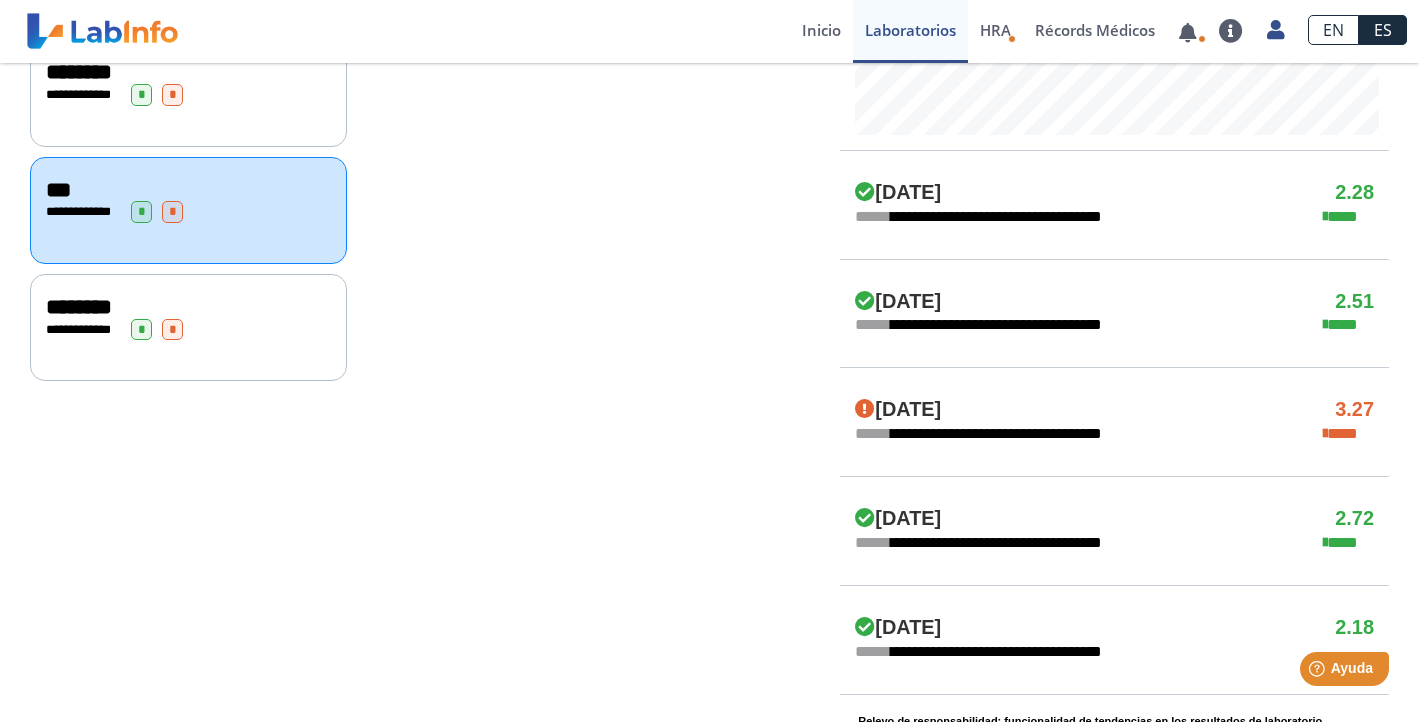 scroll, scrollTop: 822, scrollLeft: 0, axis: vertical 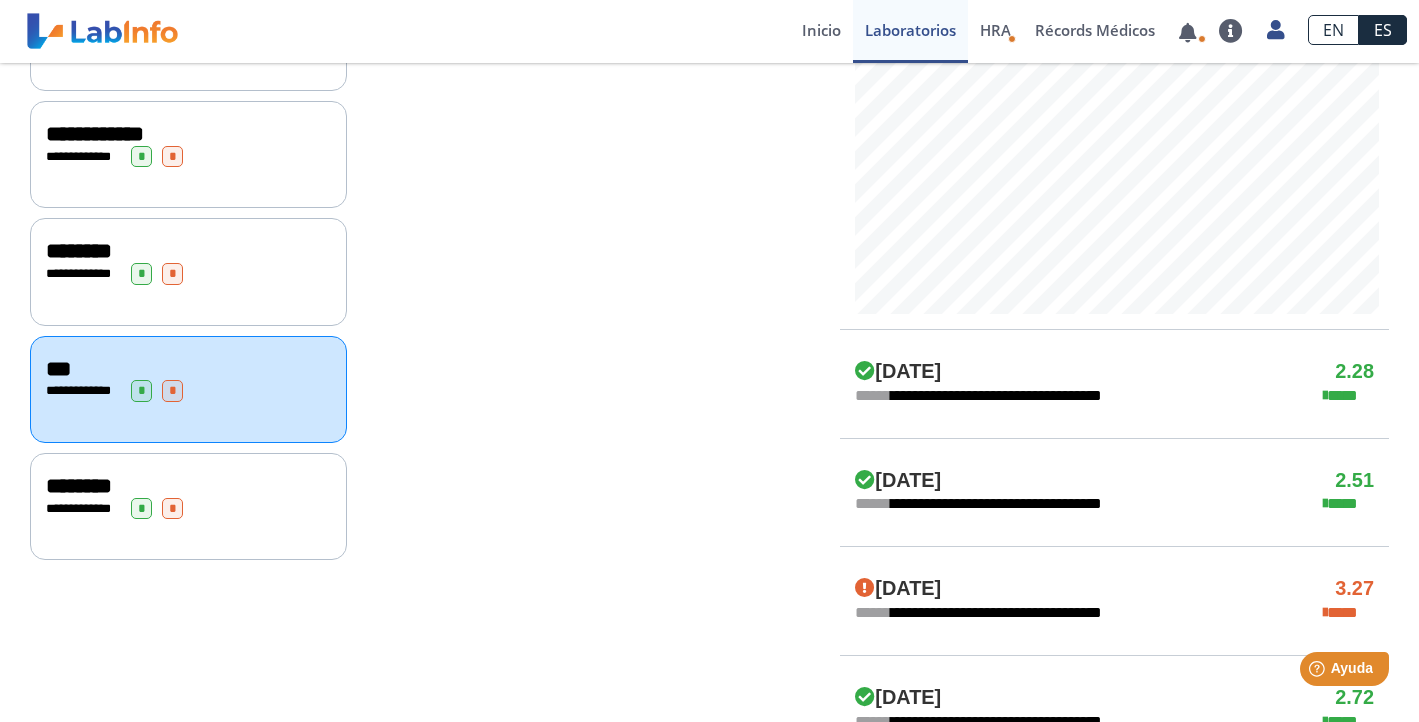 click on "**********" 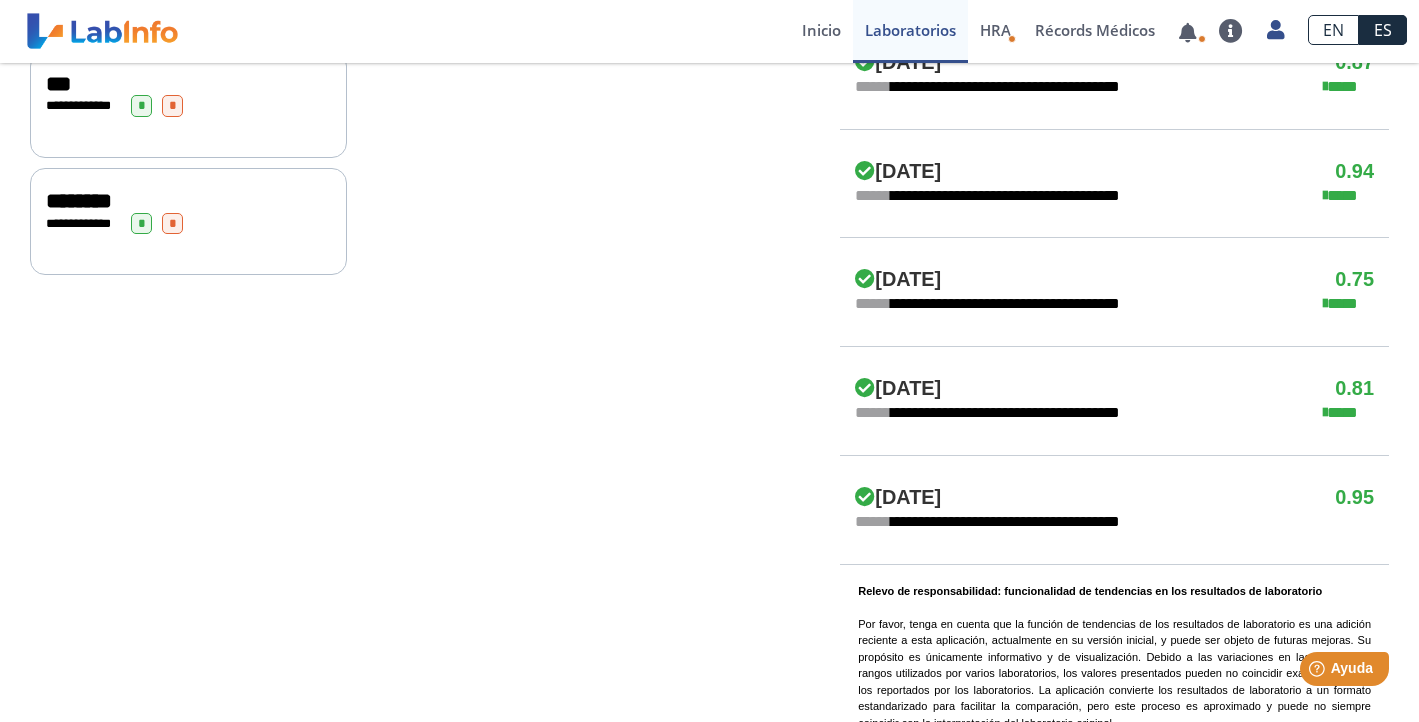 click on "*" 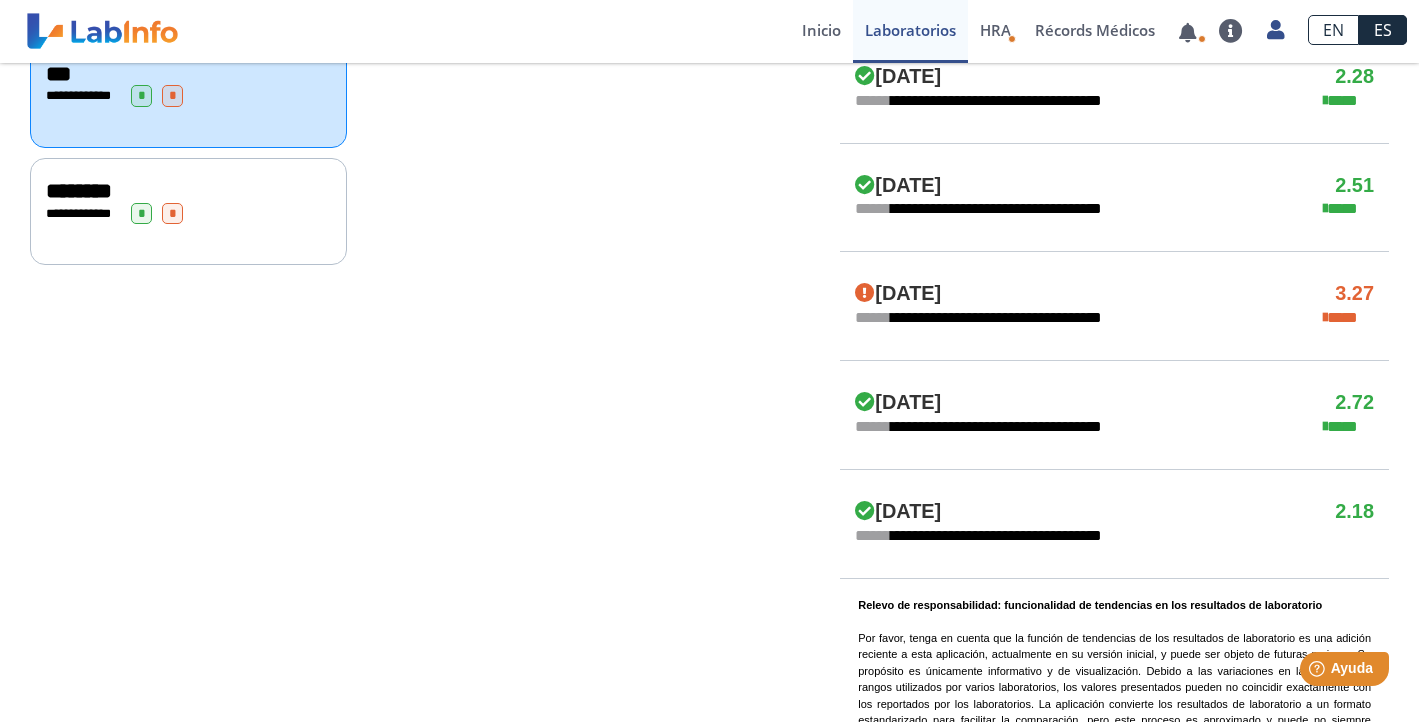 scroll, scrollTop: 1136, scrollLeft: 0, axis: vertical 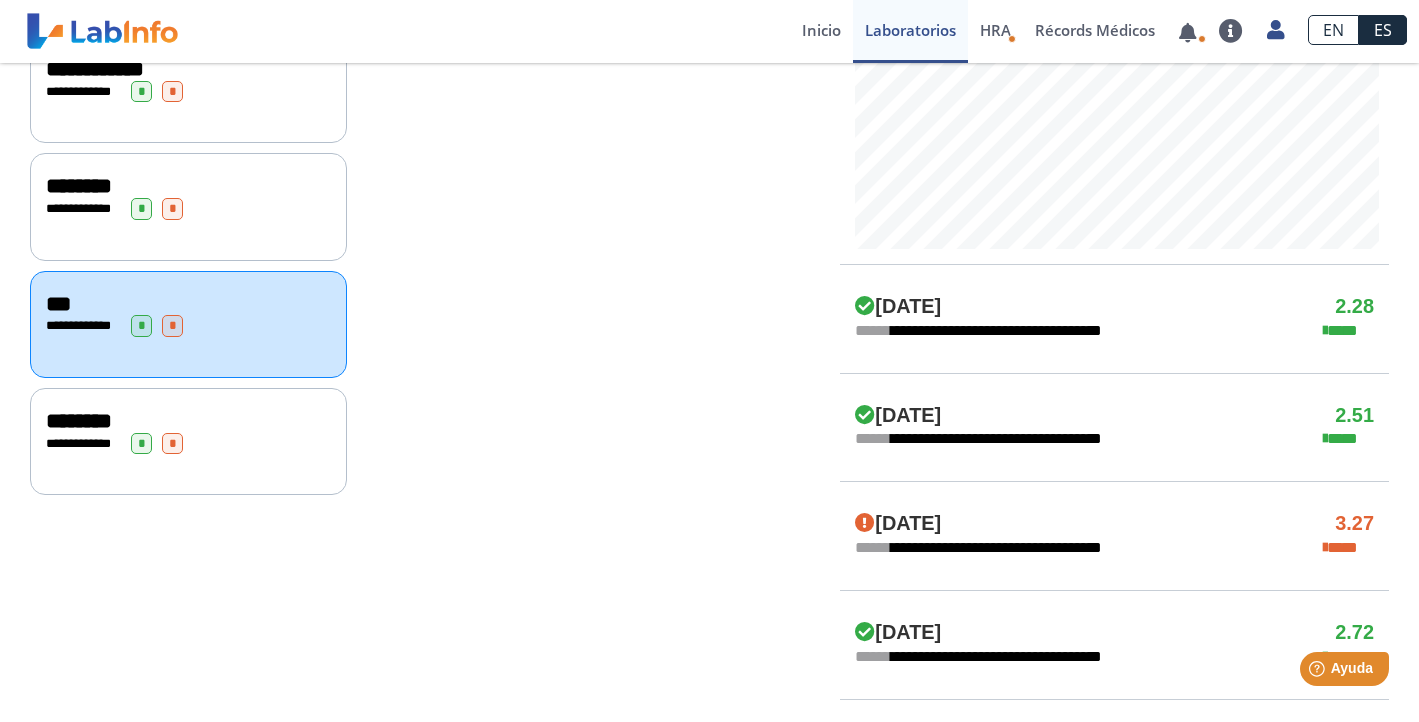 click on "**********" 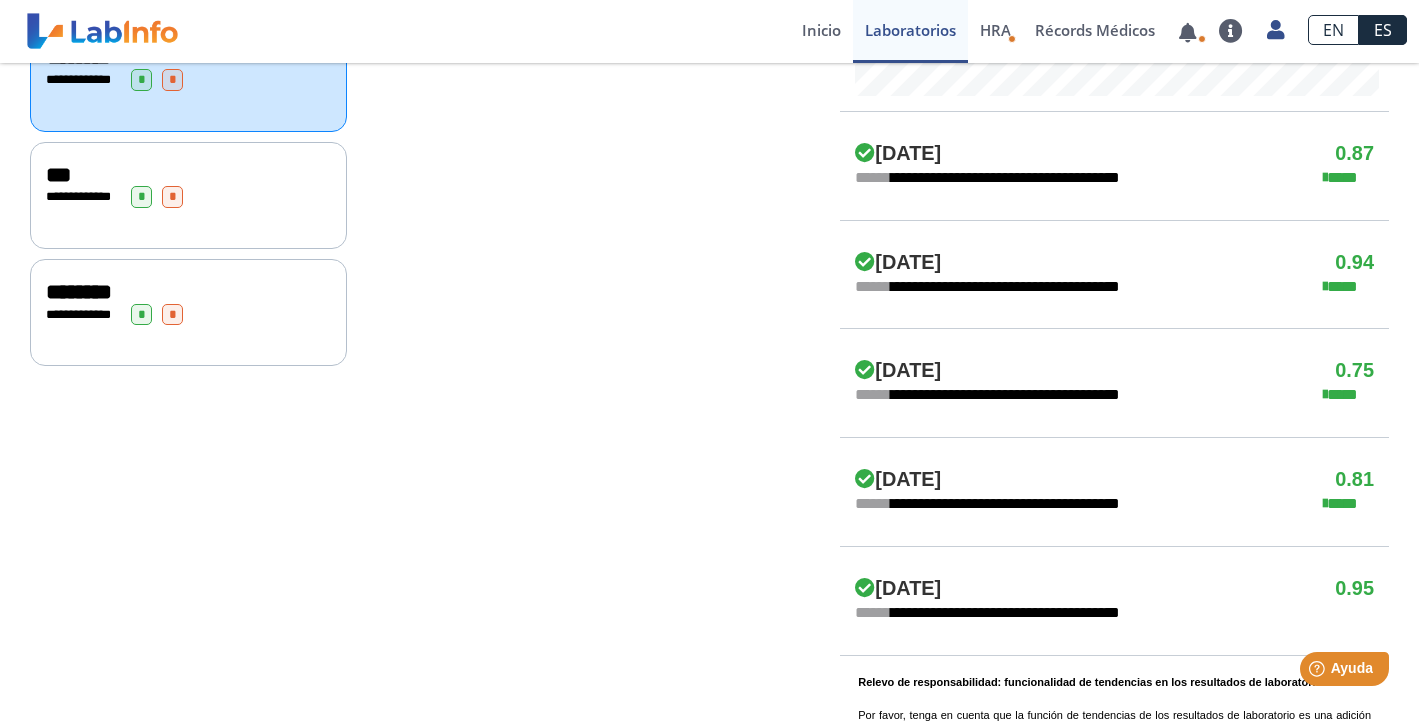 scroll, scrollTop: 1021, scrollLeft: 0, axis: vertical 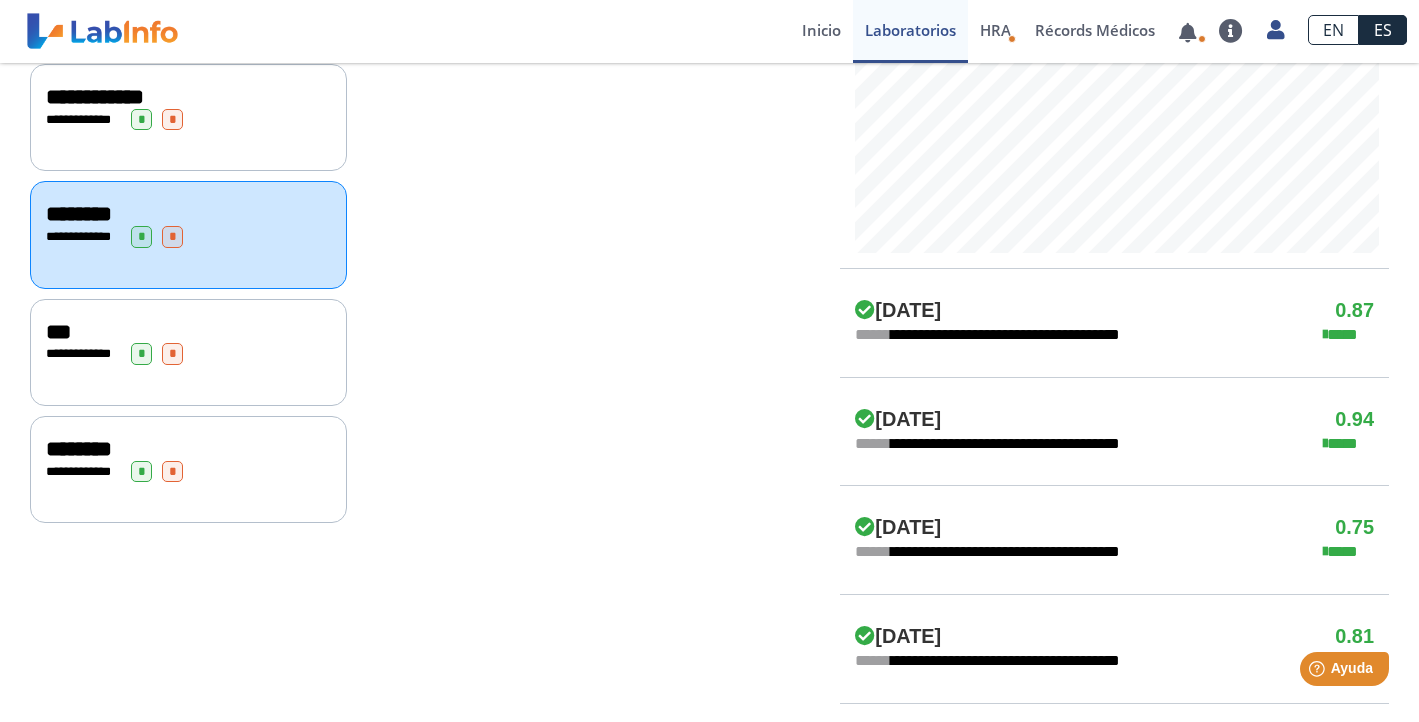 click on "**********" 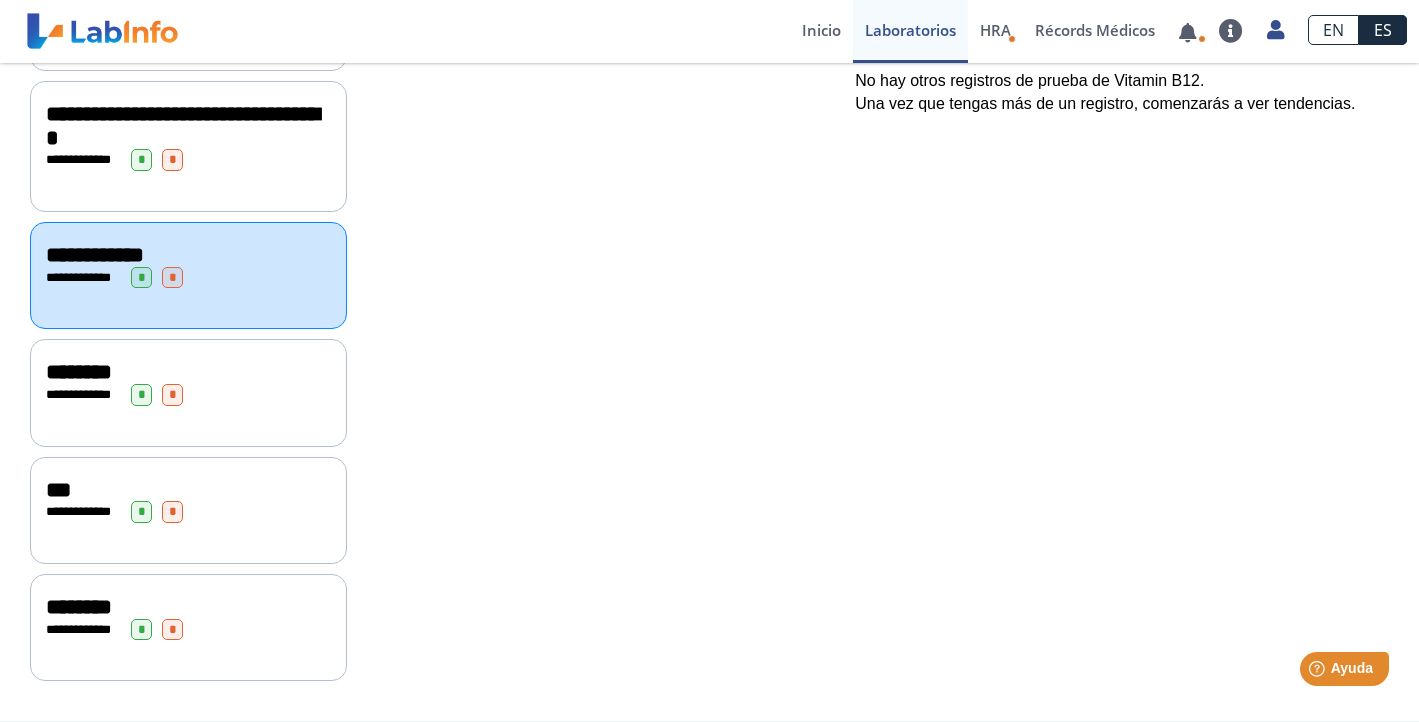 scroll, scrollTop: 94, scrollLeft: 0, axis: vertical 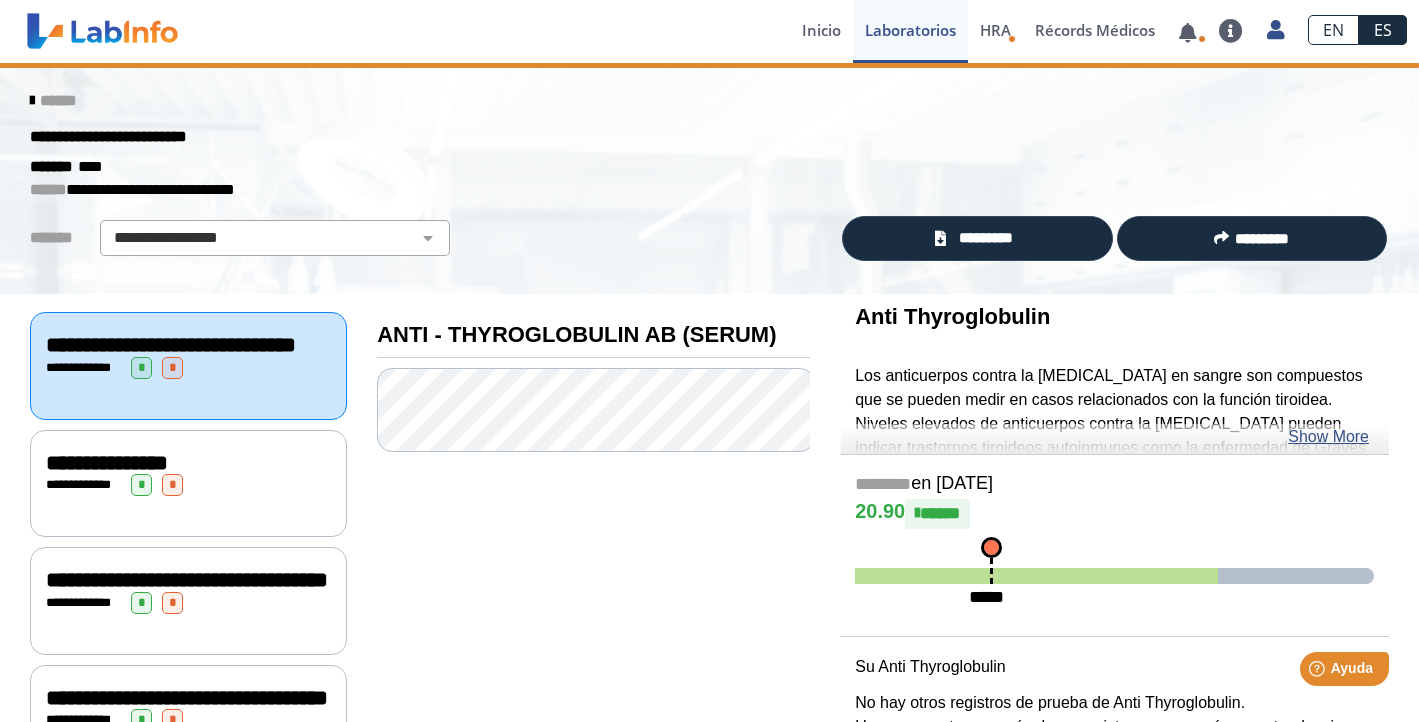 click 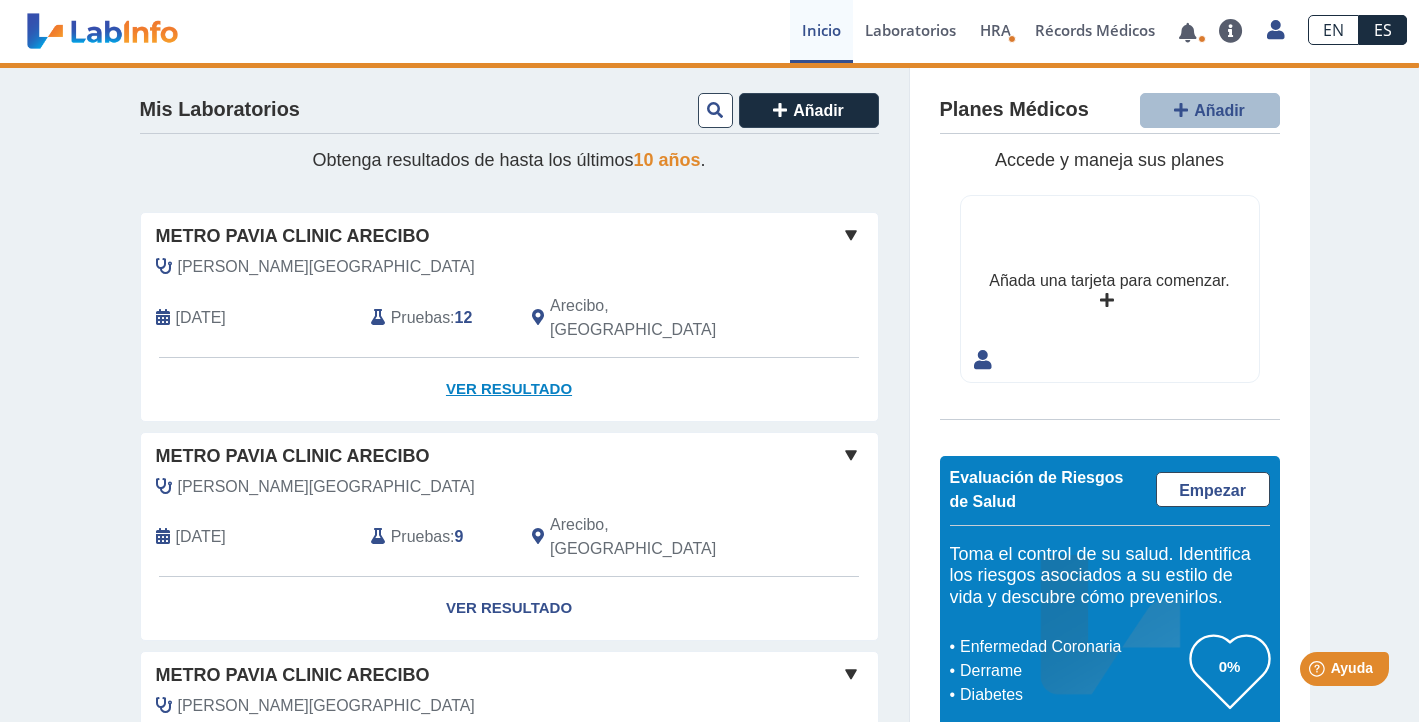 click on "Ver Resultado" 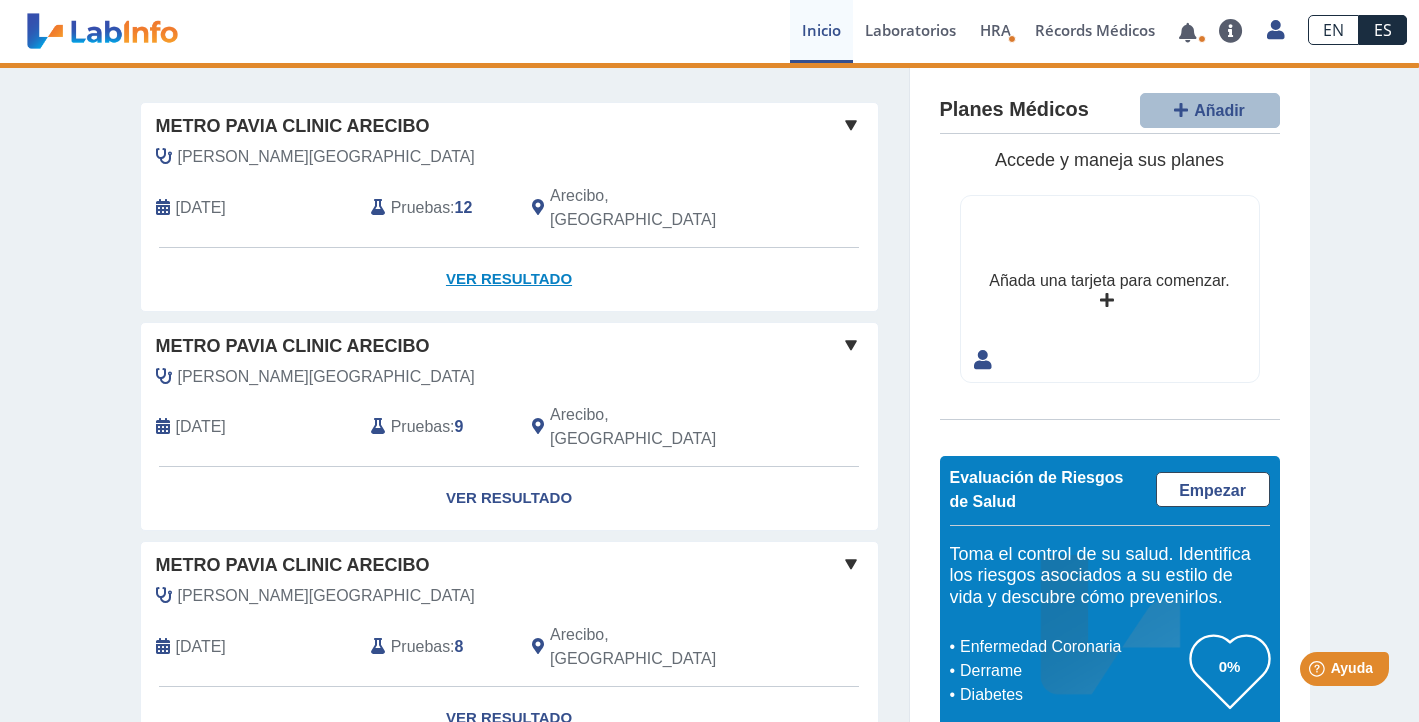 scroll, scrollTop: 102, scrollLeft: 0, axis: vertical 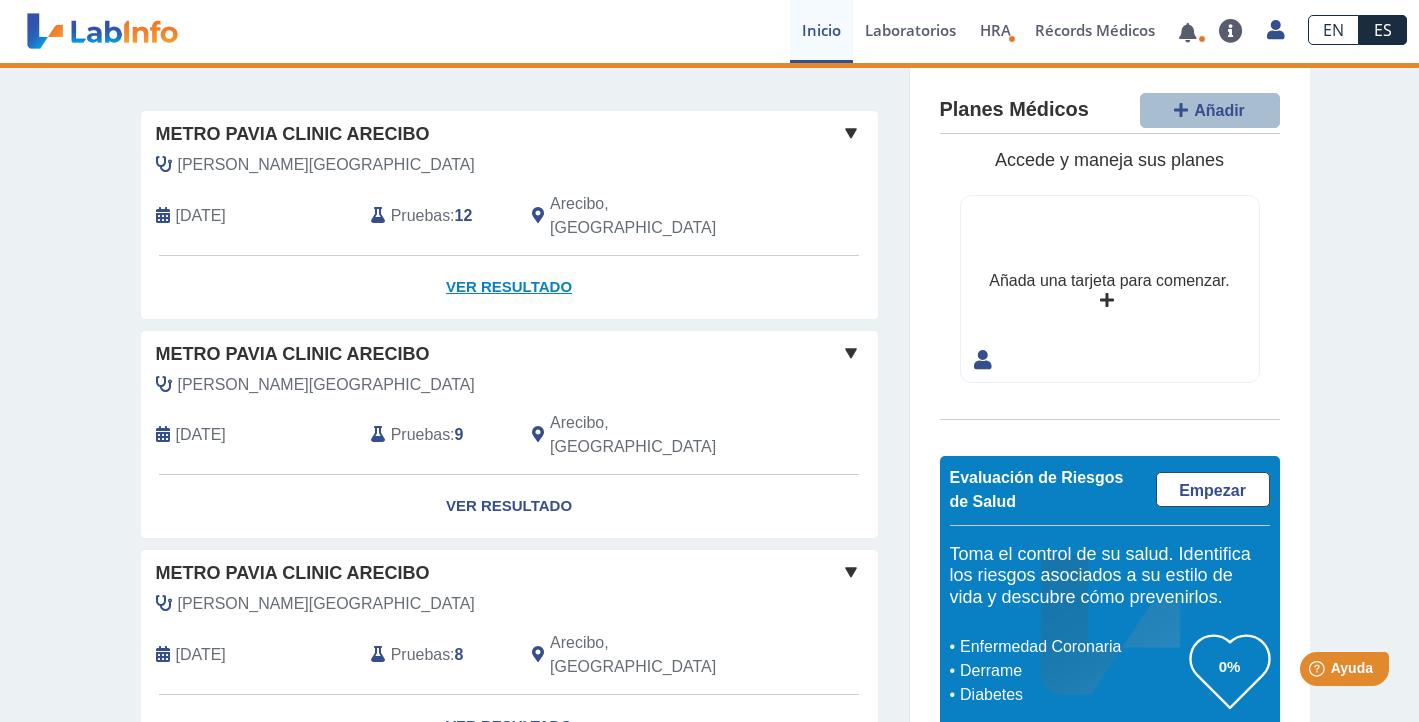 click on "Ver Resultado" 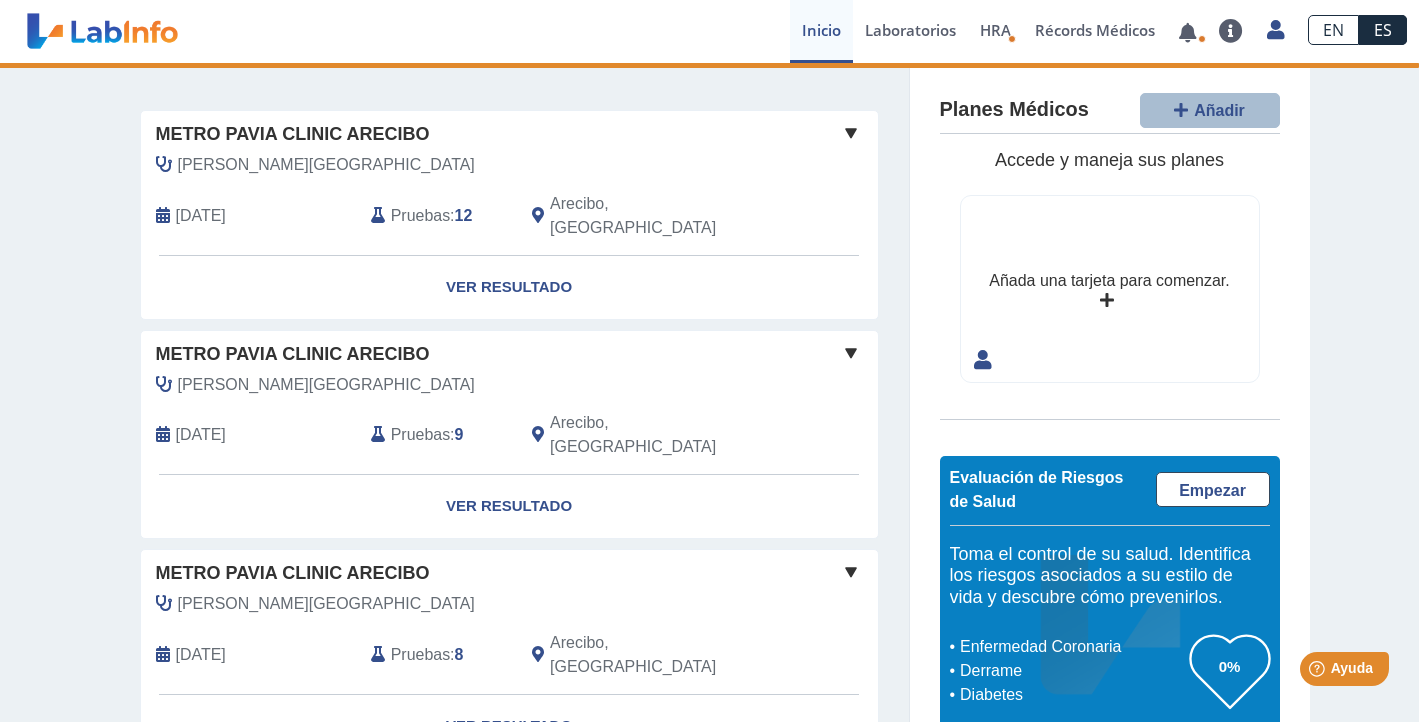 click 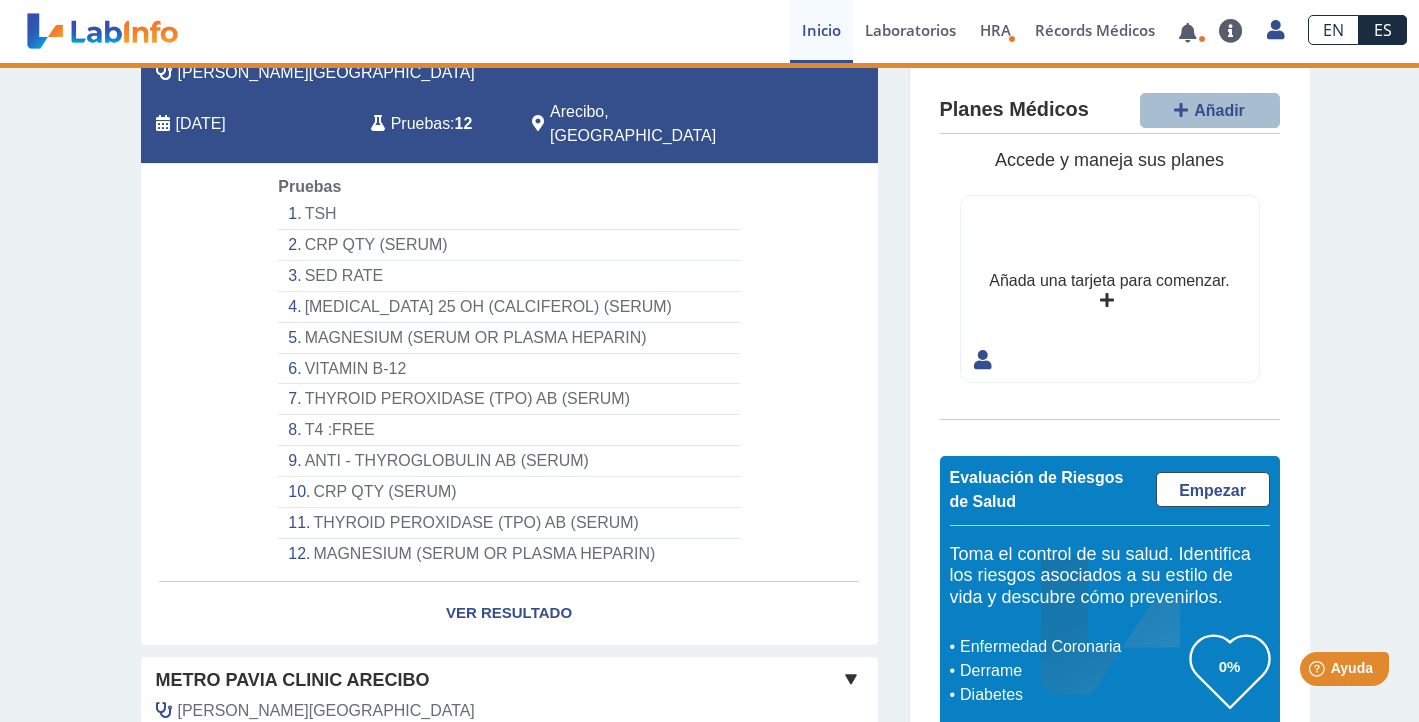 scroll, scrollTop: 219, scrollLeft: 0, axis: vertical 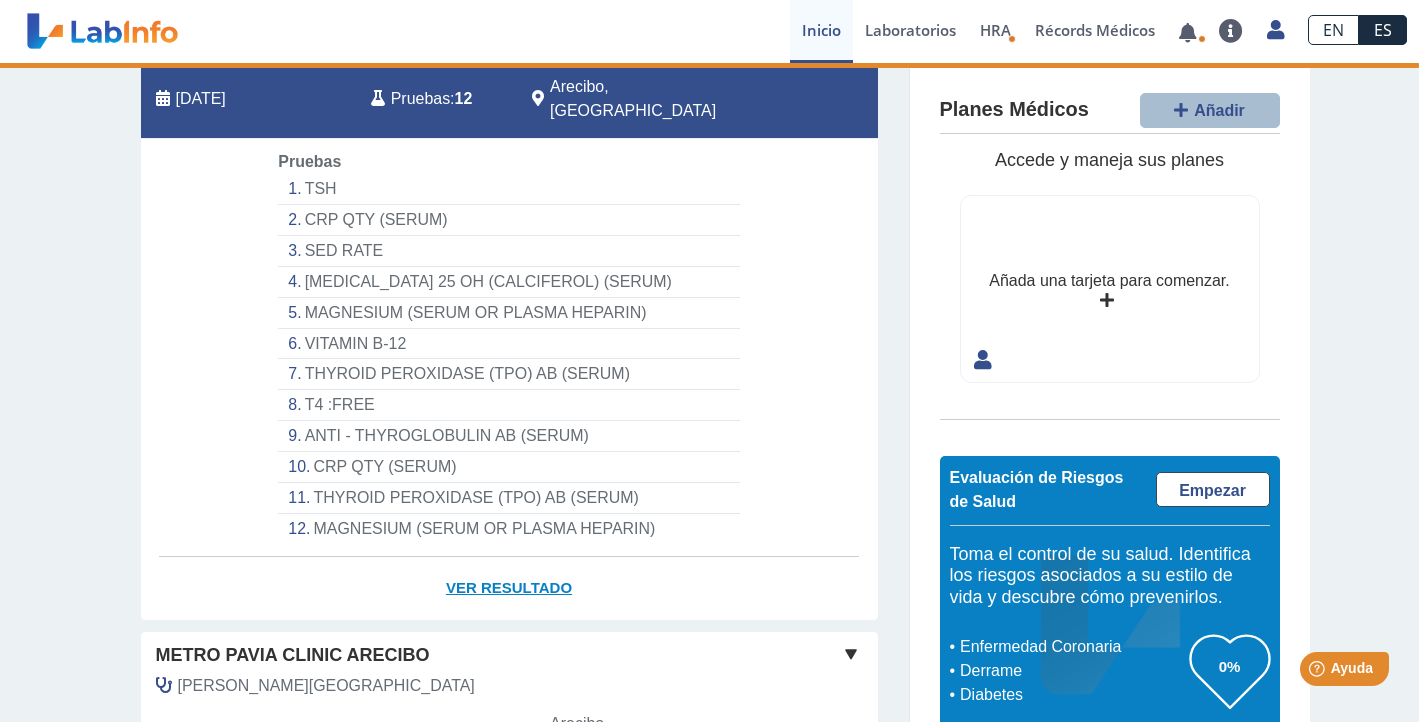 click on "Ver Resultado" 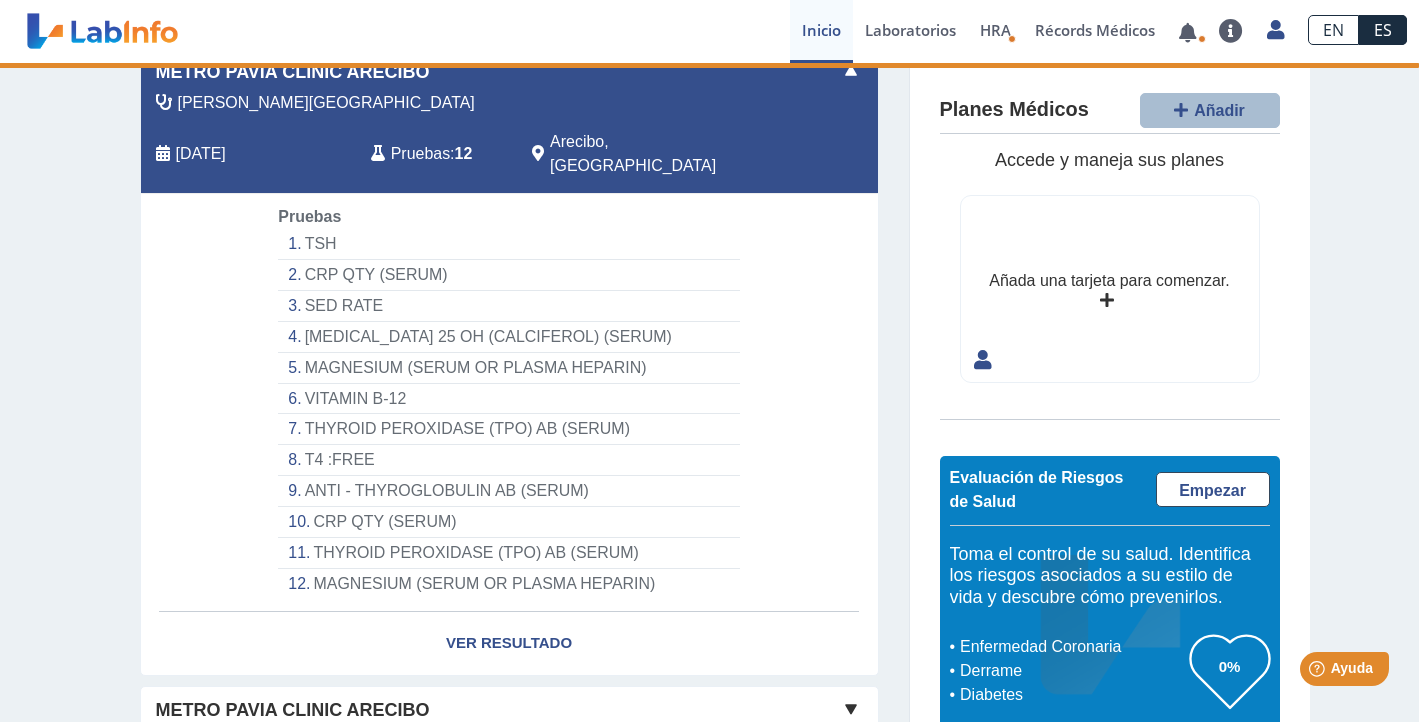 scroll, scrollTop: 0, scrollLeft: 0, axis: both 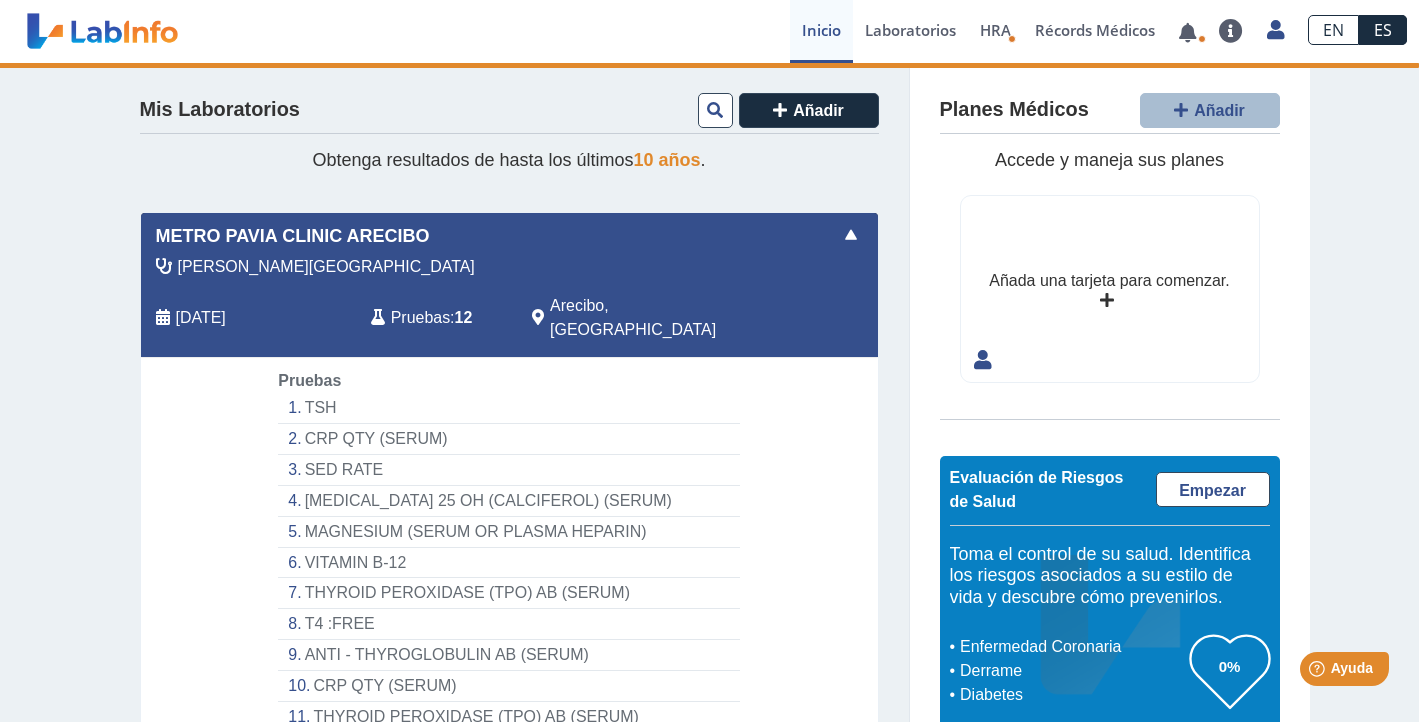 click on "Metro [PERSON_NAME] Clinic [PERSON_NAME]   [DATE] Pruebas :  12  Arecibo, PR   Yo   Yo" 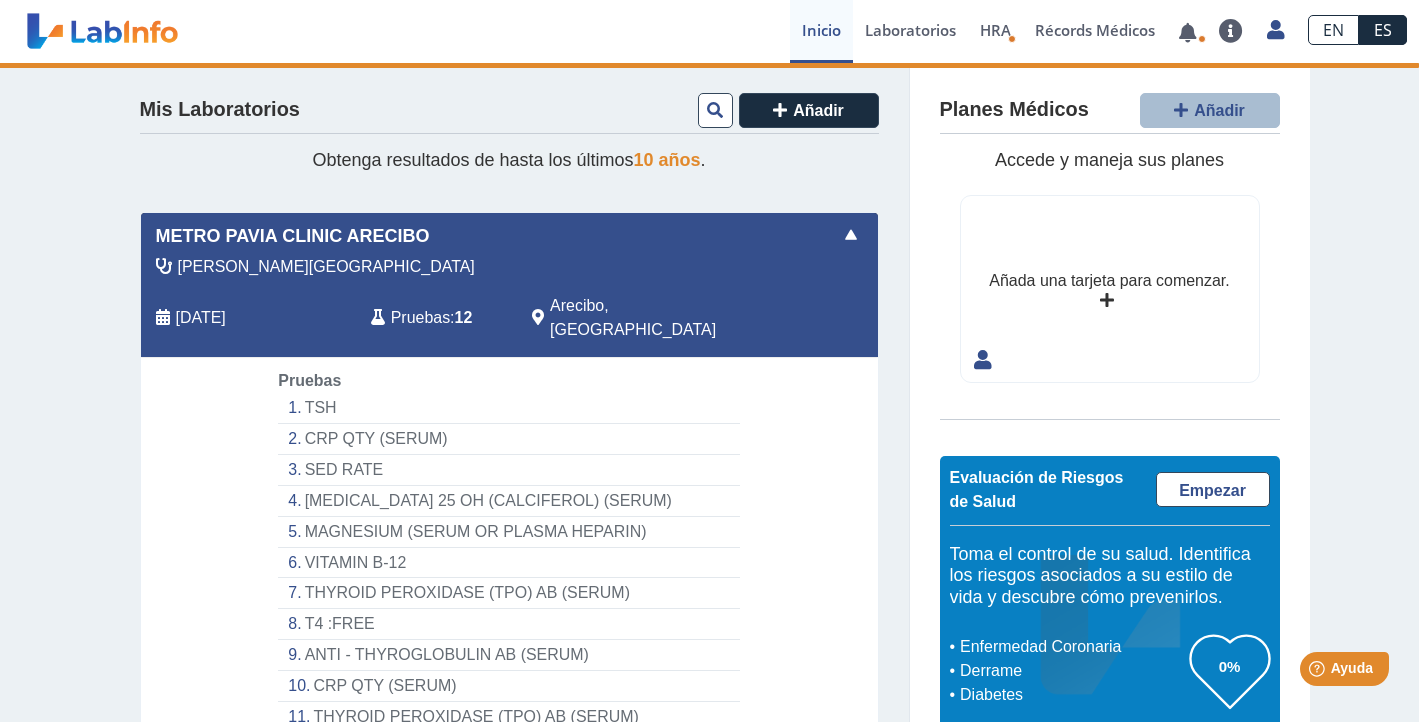 click 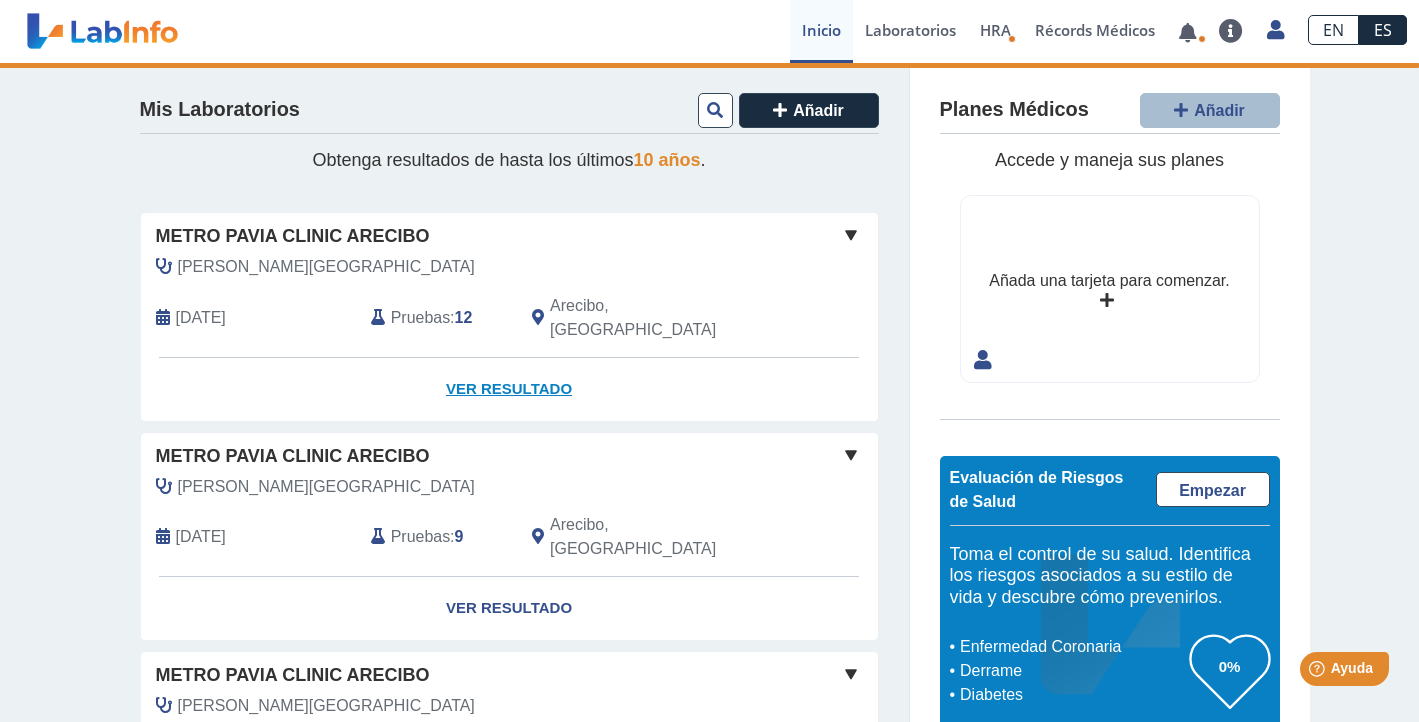click on "Ver Resultado" 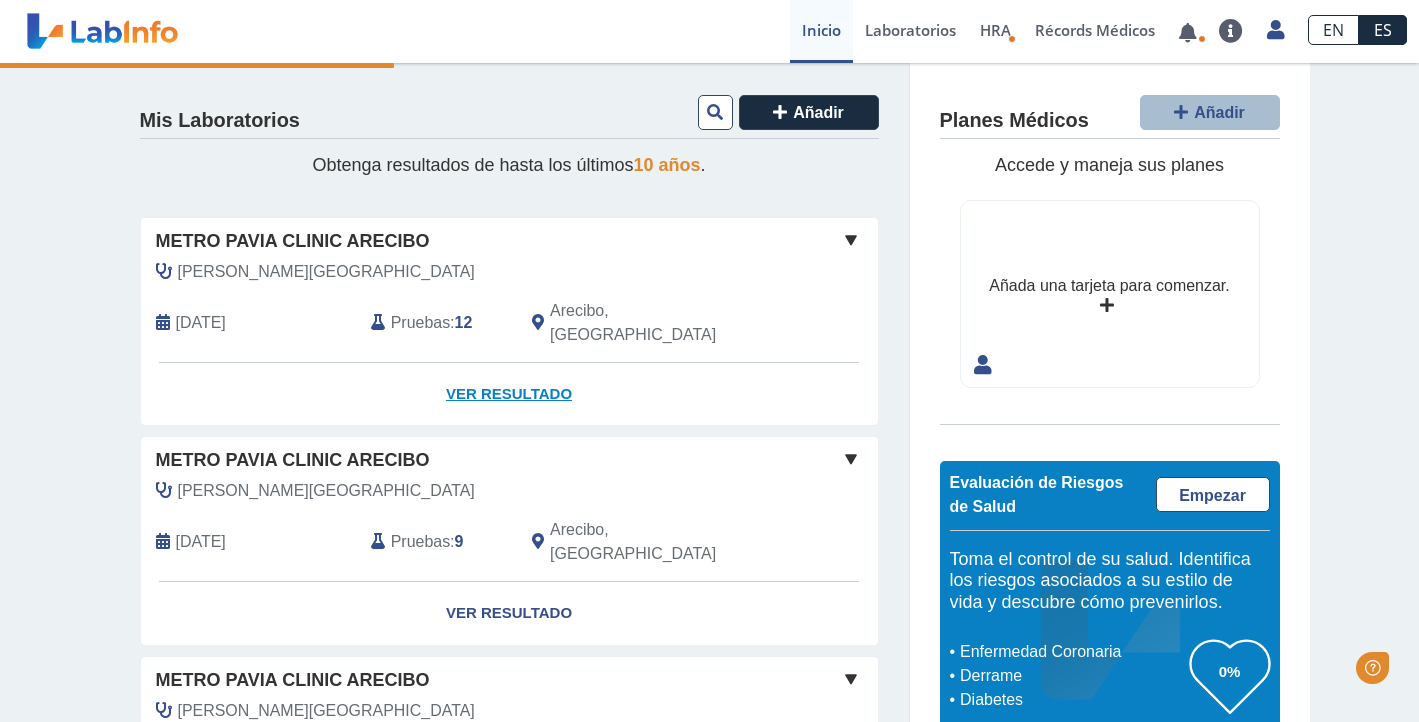 scroll, scrollTop: 0, scrollLeft: 0, axis: both 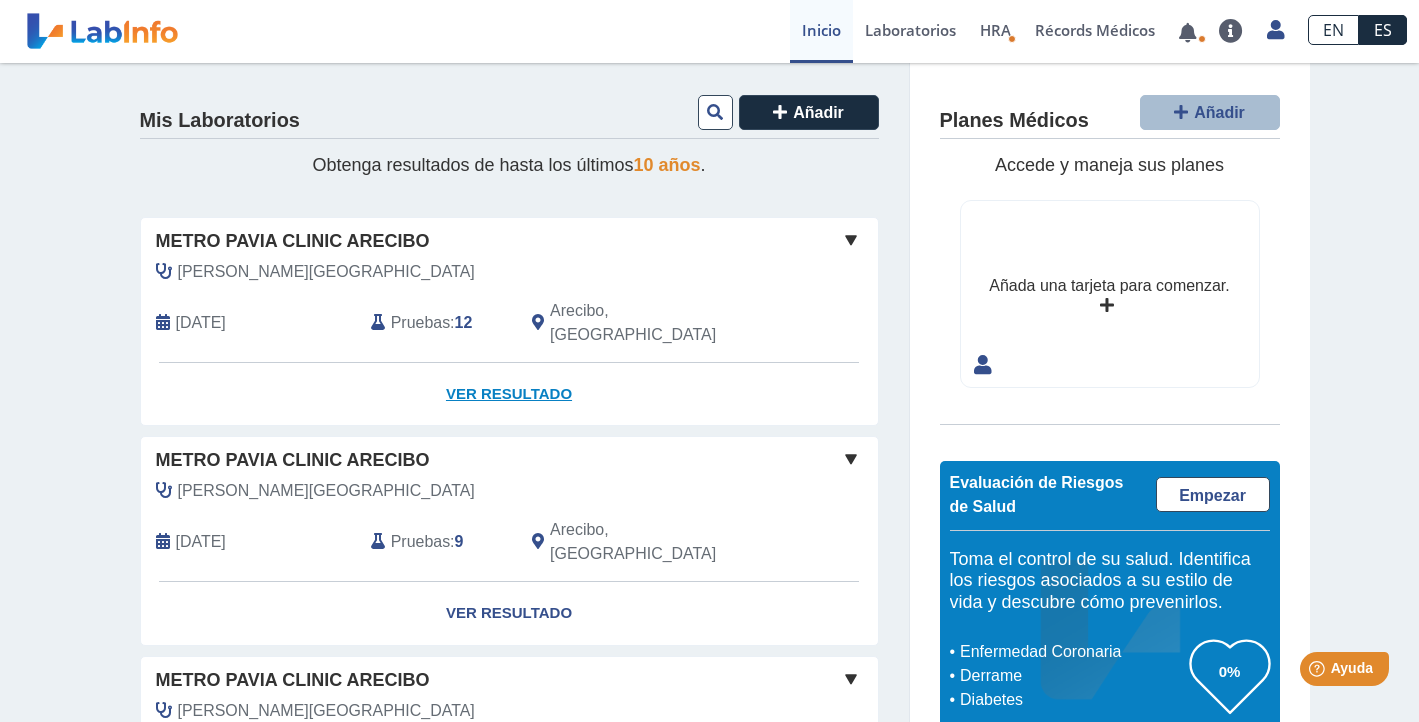 click on "Ver Resultado" 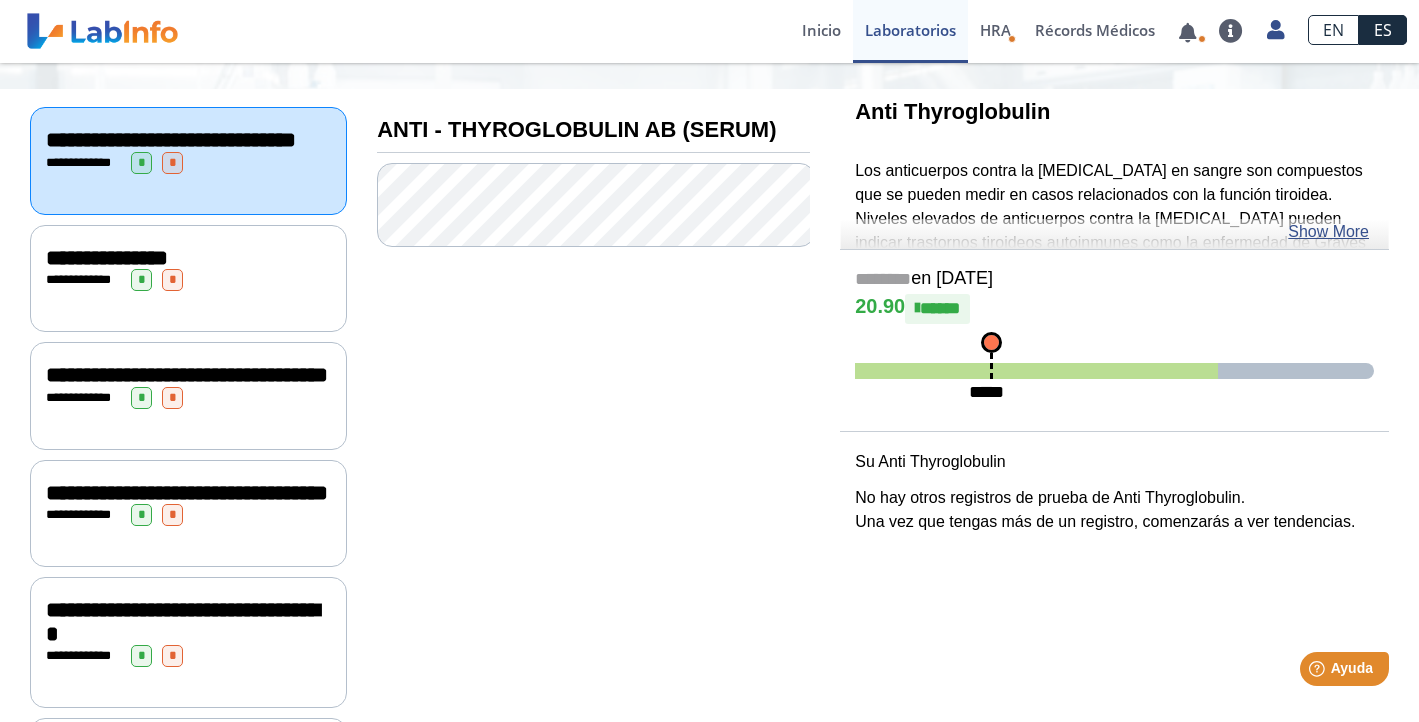 scroll, scrollTop: 206, scrollLeft: 0, axis: vertical 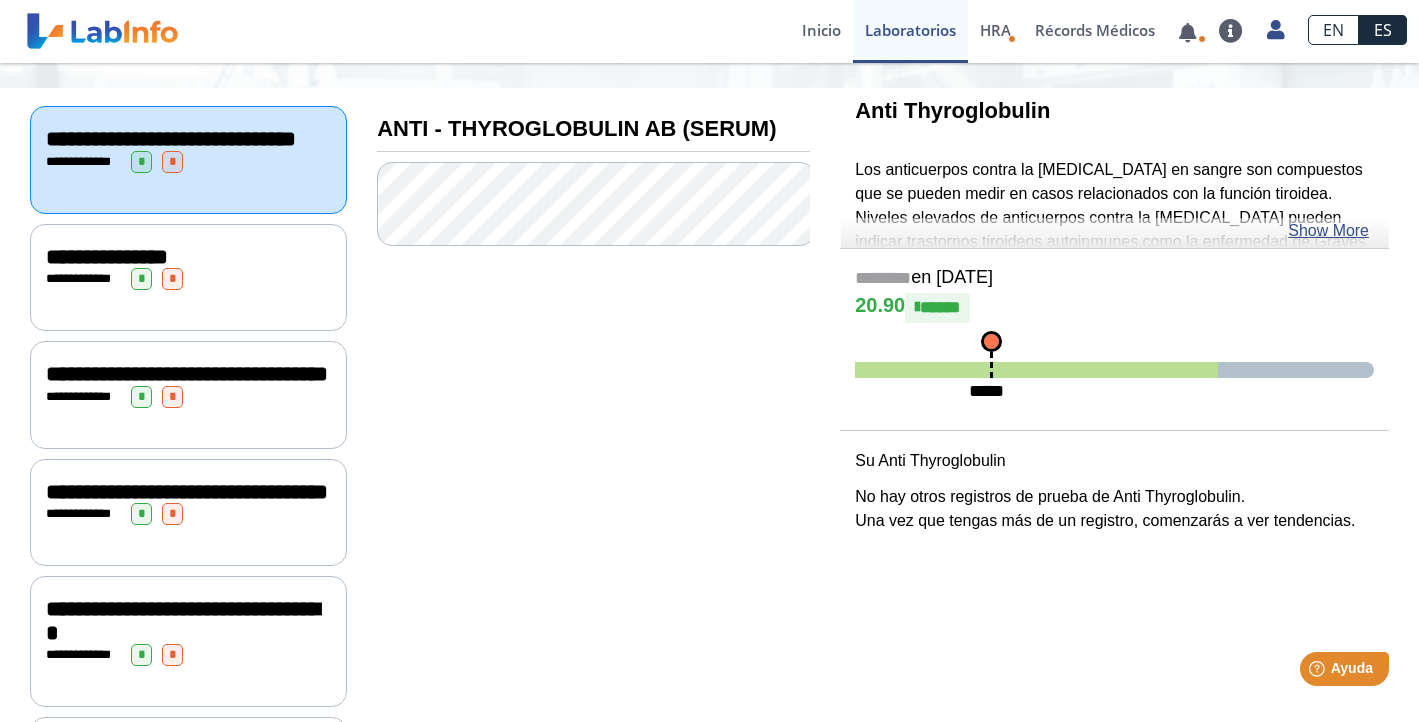click on "**********" 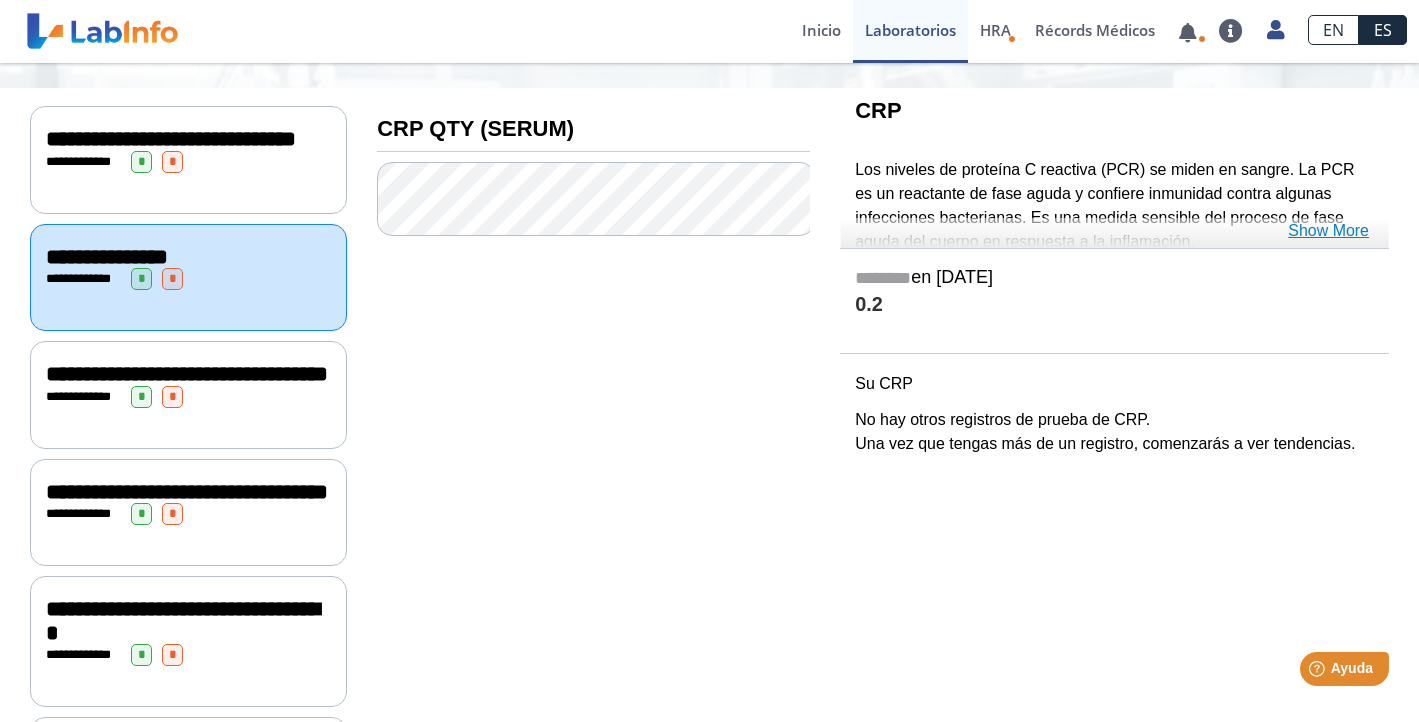 click on "Show More" 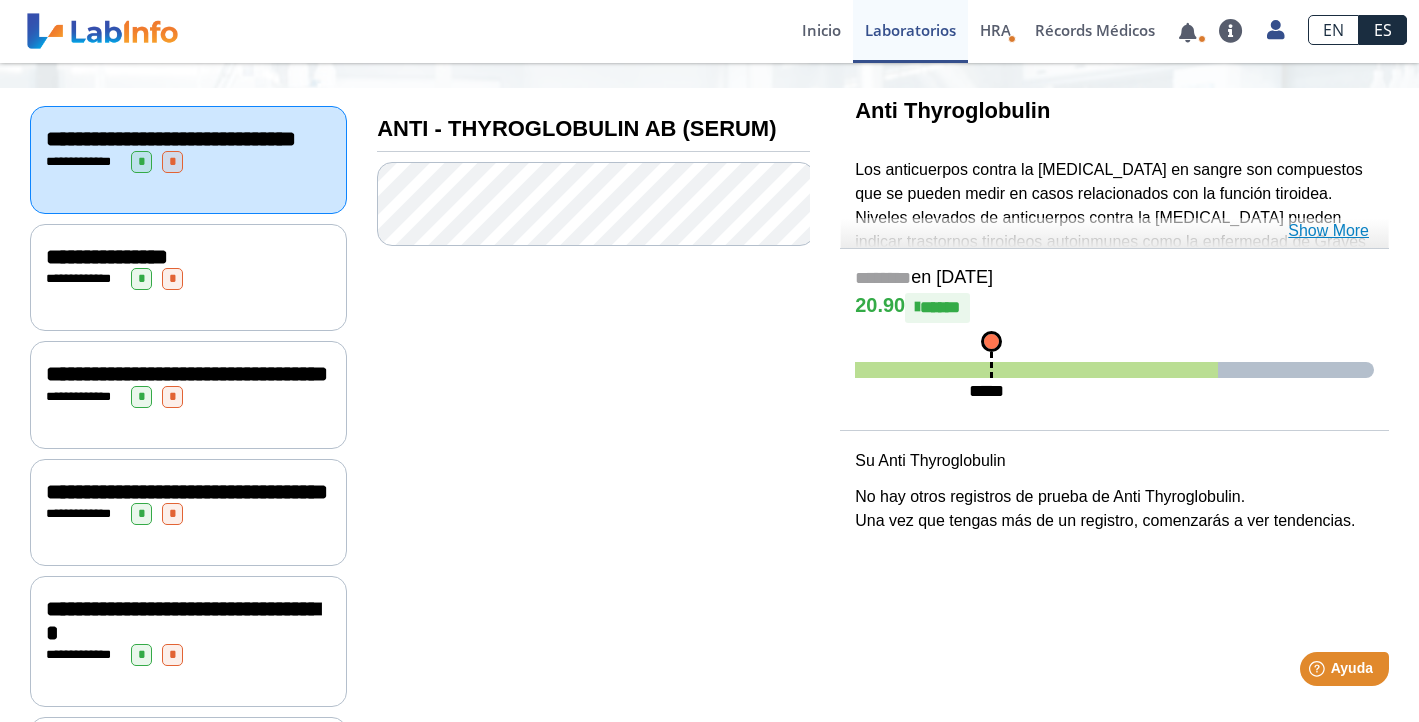 click on "Show More" 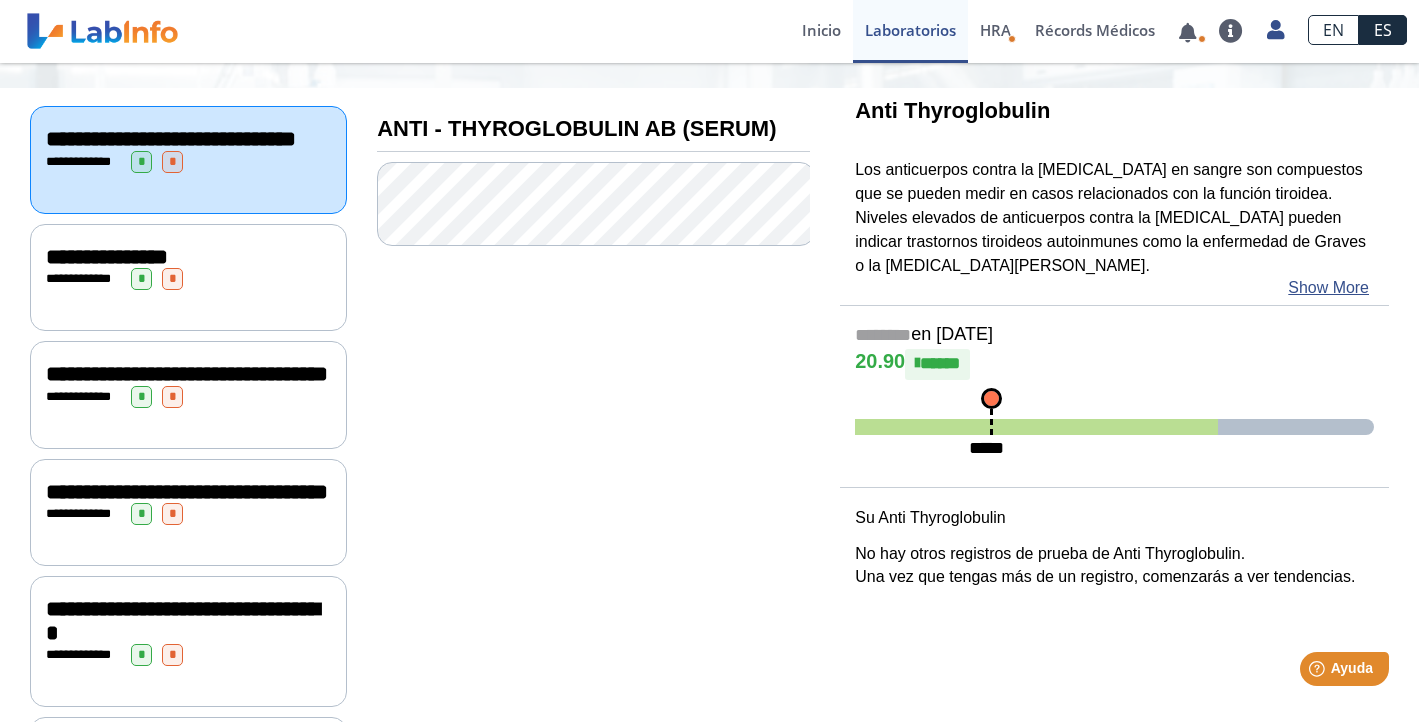 click on "**********" 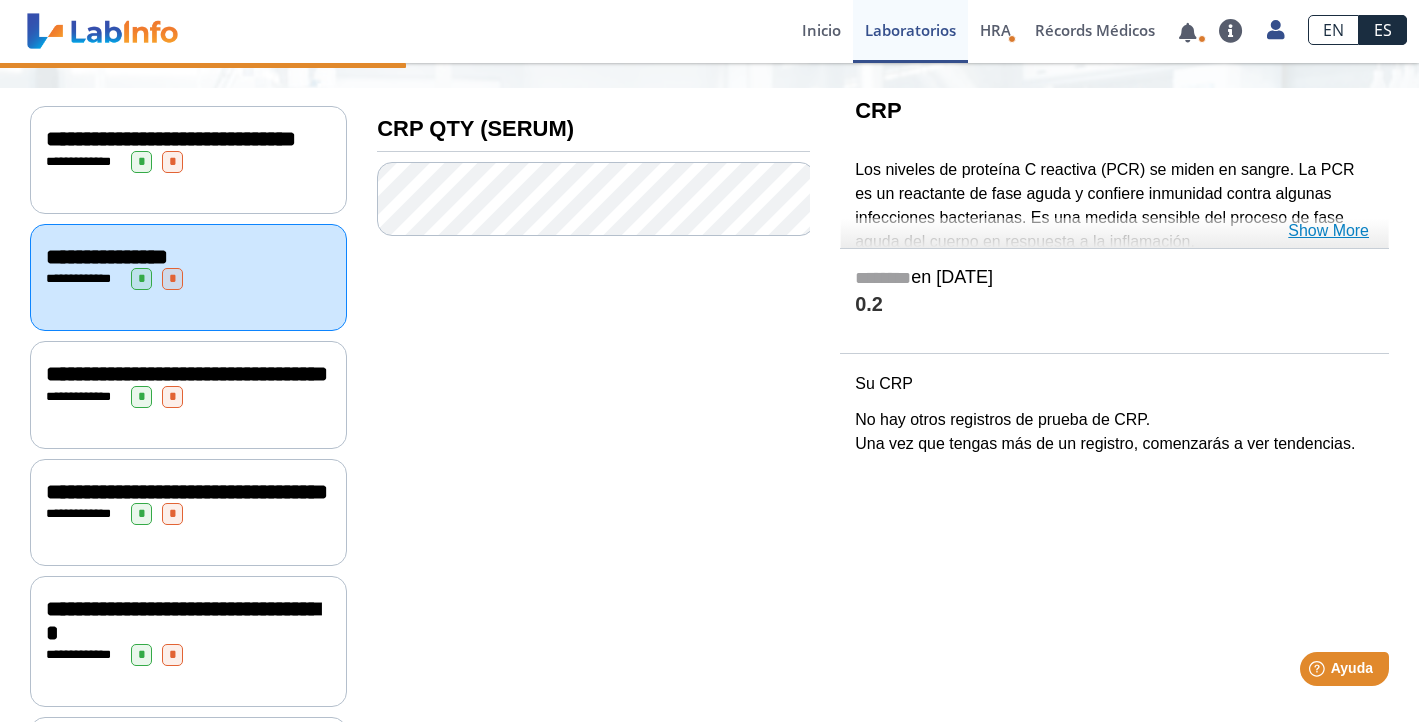 click on "Show More" 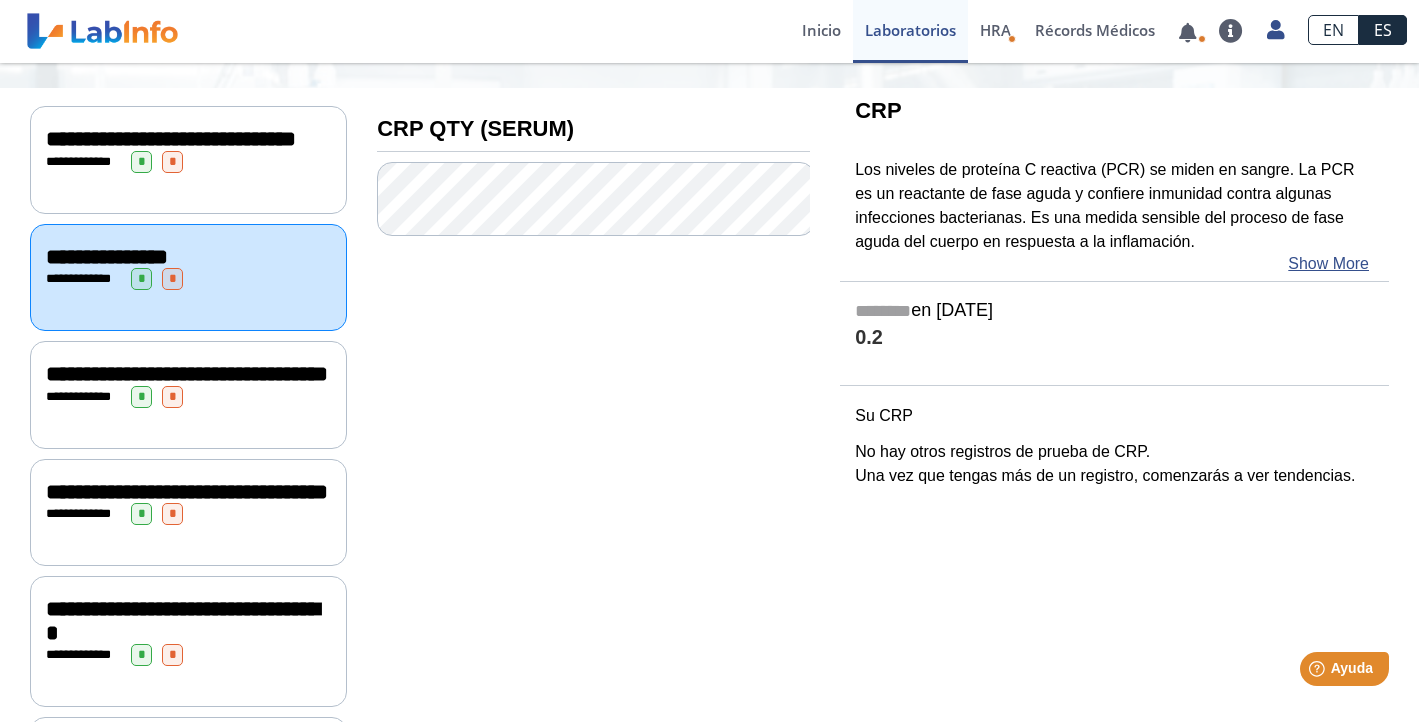 scroll, scrollTop: 202, scrollLeft: 0, axis: vertical 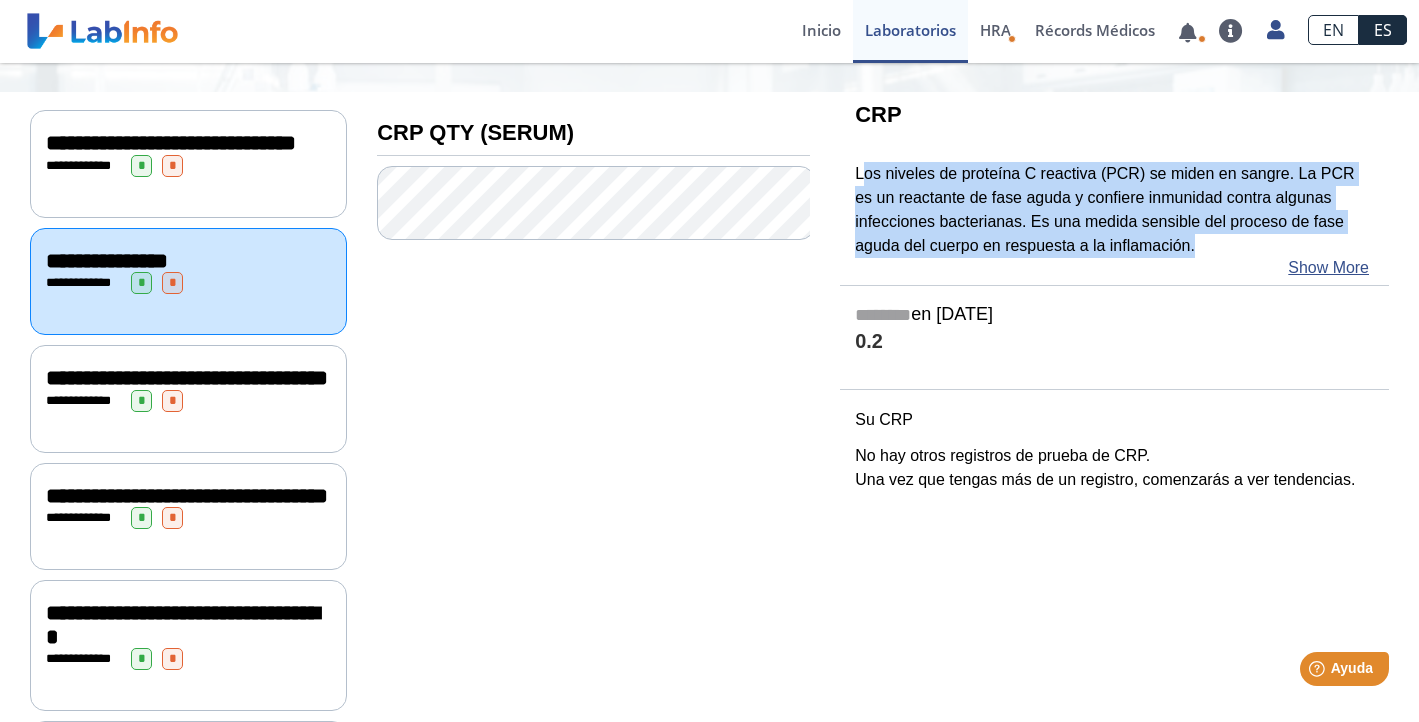 drag, startPoint x: 854, startPoint y: 166, endPoint x: 1187, endPoint y: 239, distance: 340.90762 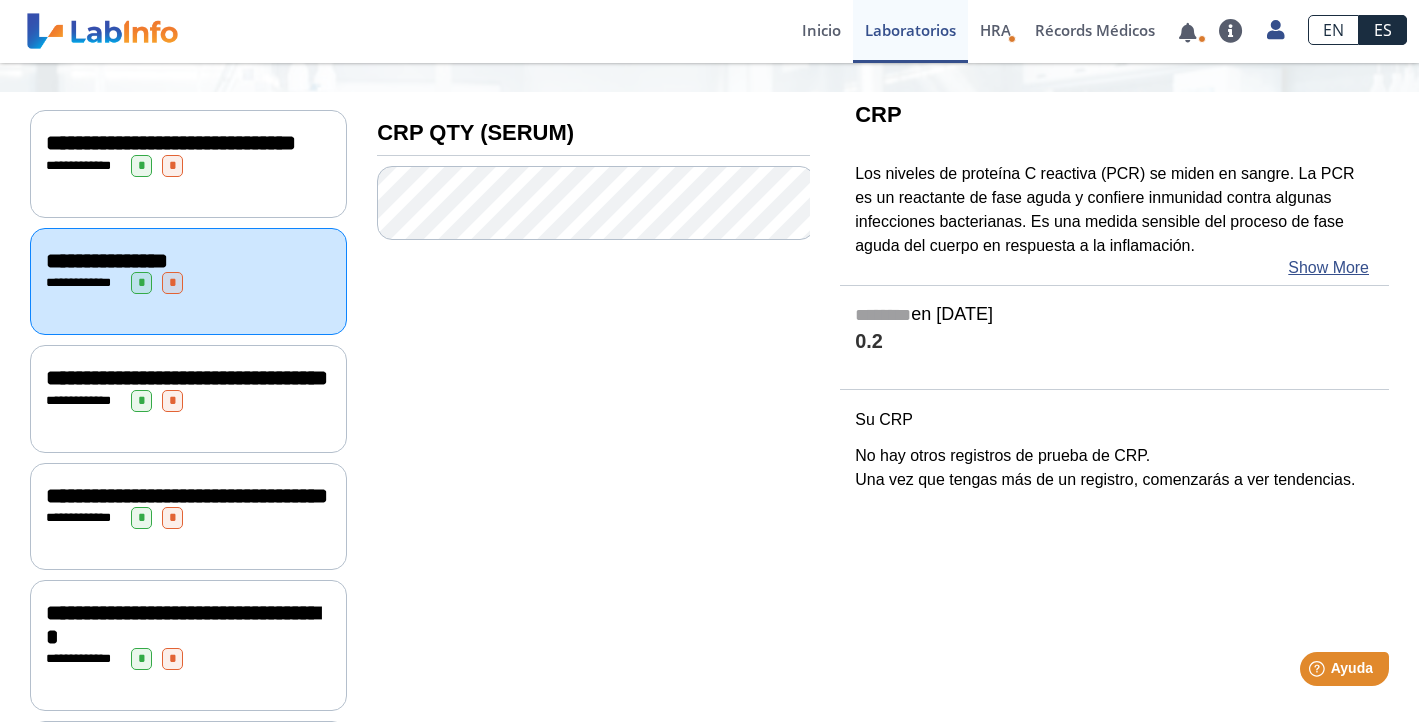 click on "Los niveles de proteína C reactiva (PCR) se miden en sangre. La PCR es un reactante de fase aguda y confiere inmunidad contra algunas infecciones bacterianas. Es una medida sensible del proceso de fase aguda del cuerpo en respuesta a la inflamación." 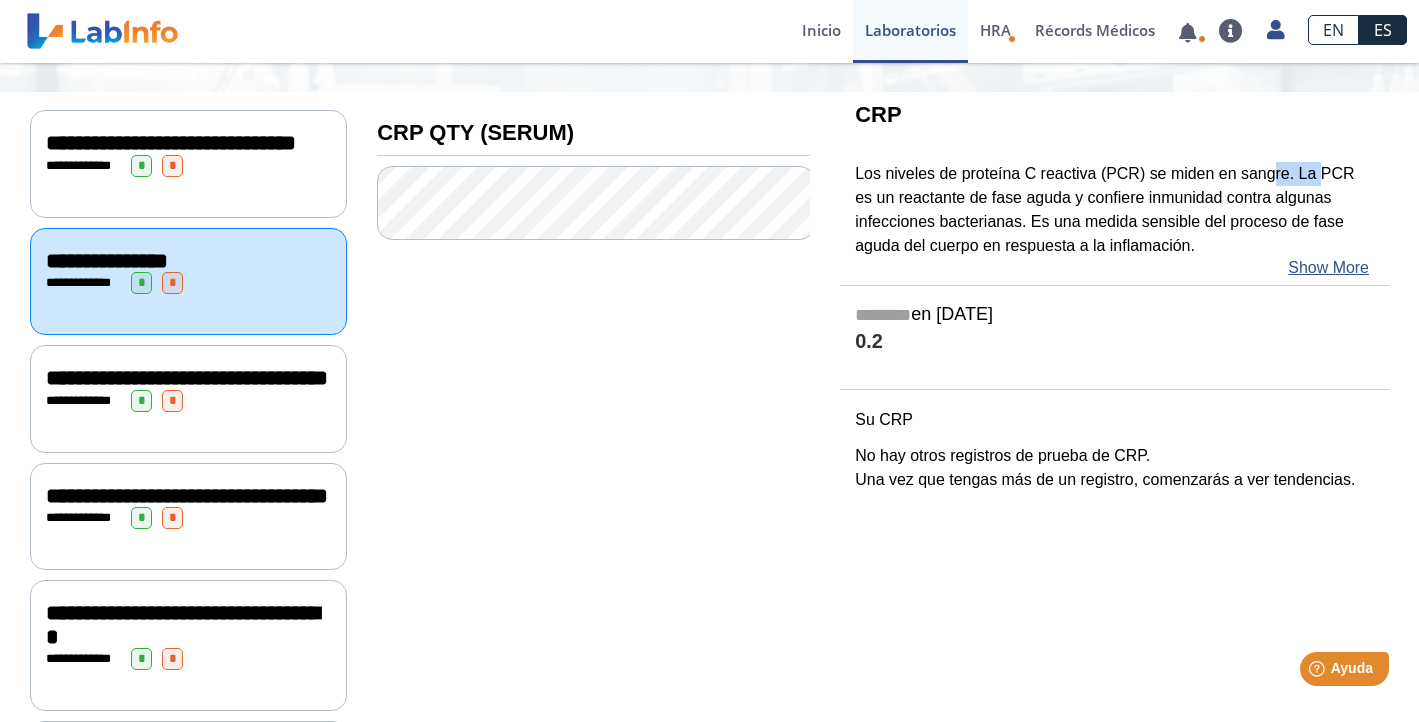 drag, startPoint x: 1260, startPoint y: 179, endPoint x: 1307, endPoint y: 173, distance: 47.38143 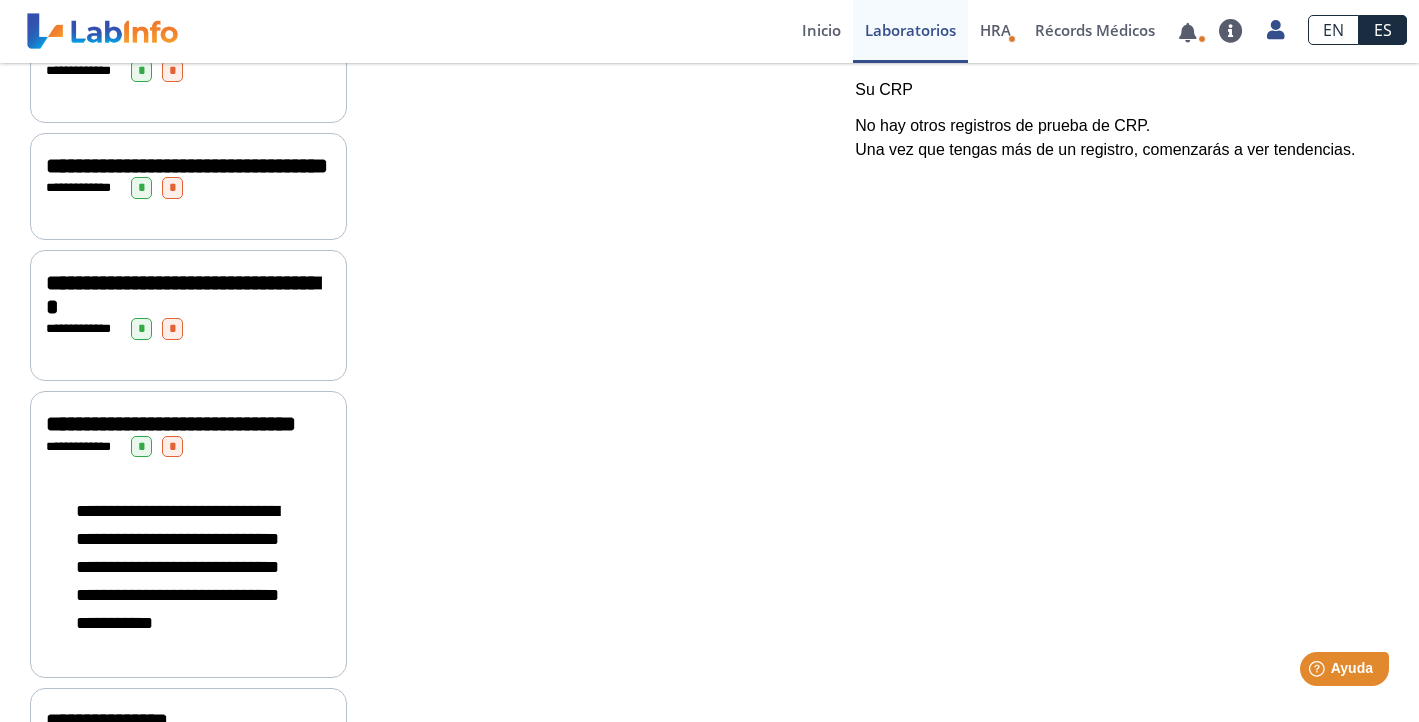 scroll, scrollTop: 537, scrollLeft: 0, axis: vertical 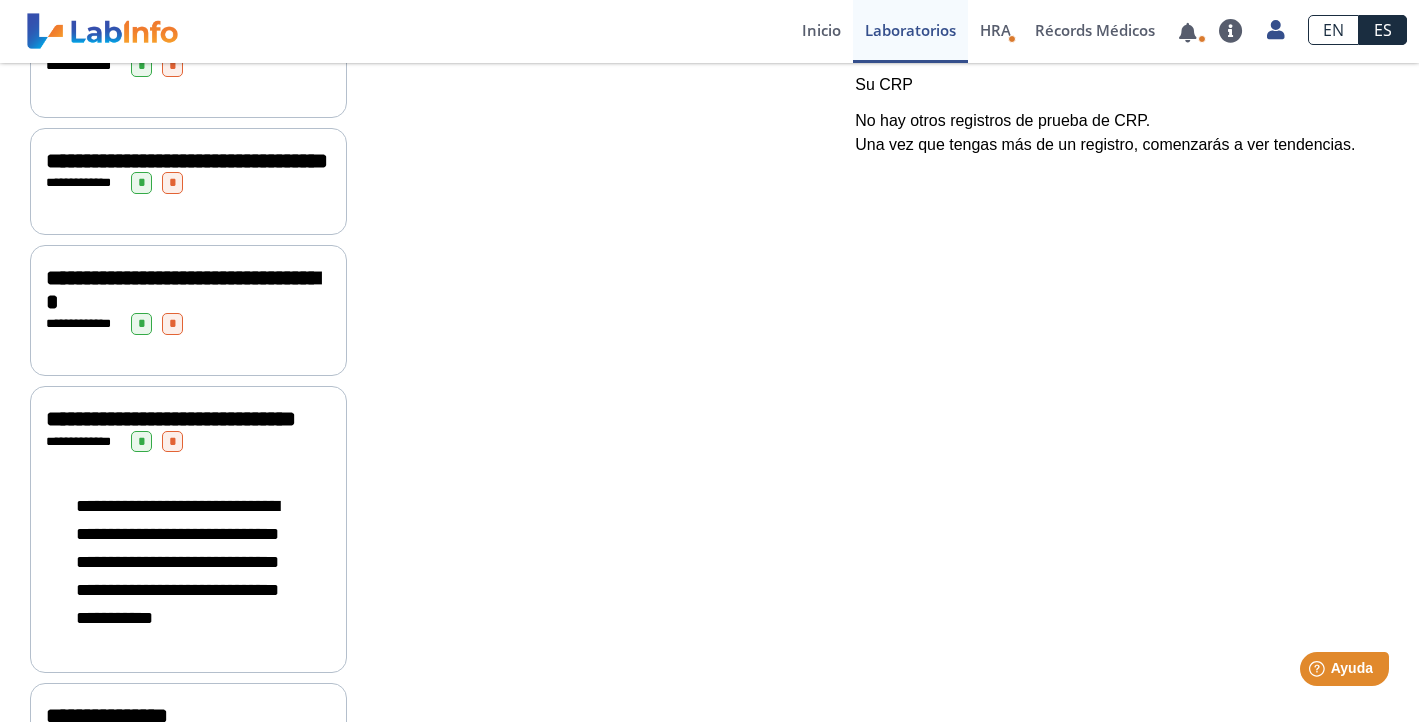 click on "**********" 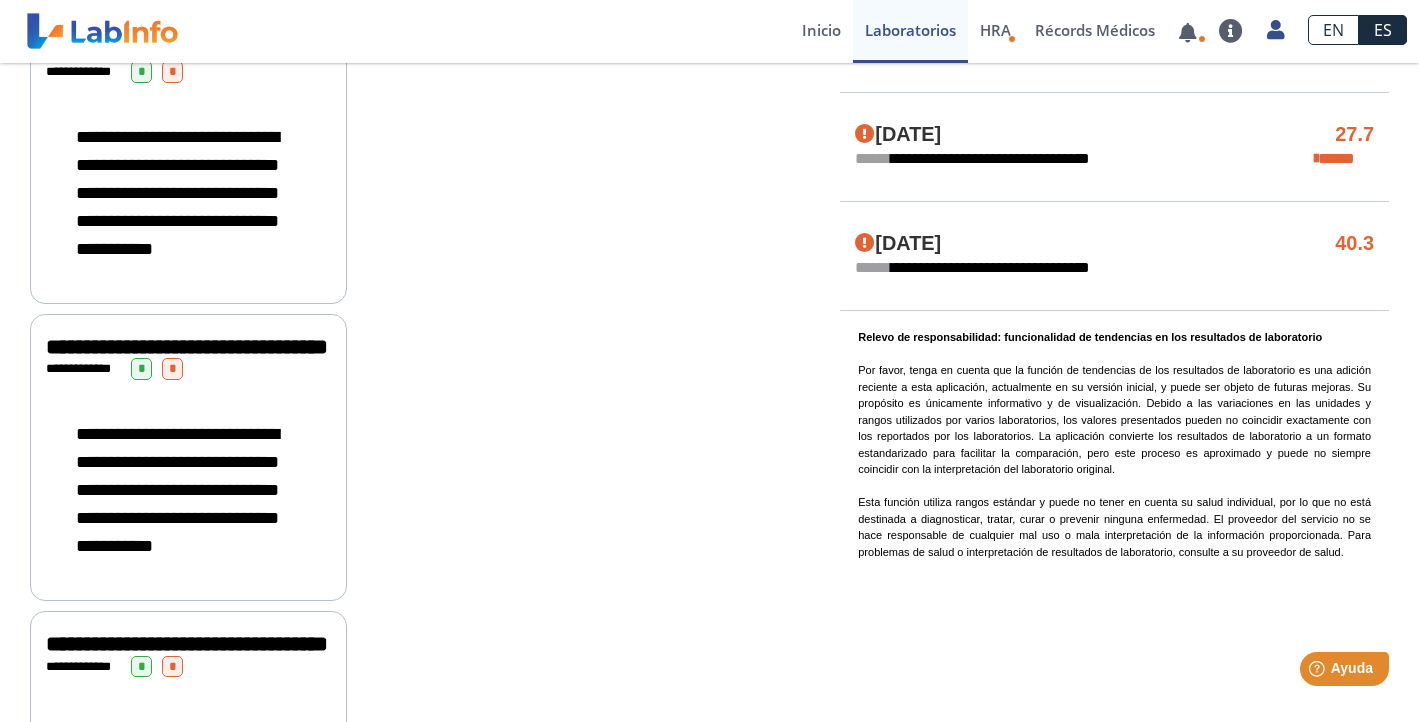 scroll, scrollTop: 1225, scrollLeft: 0, axis: vertical 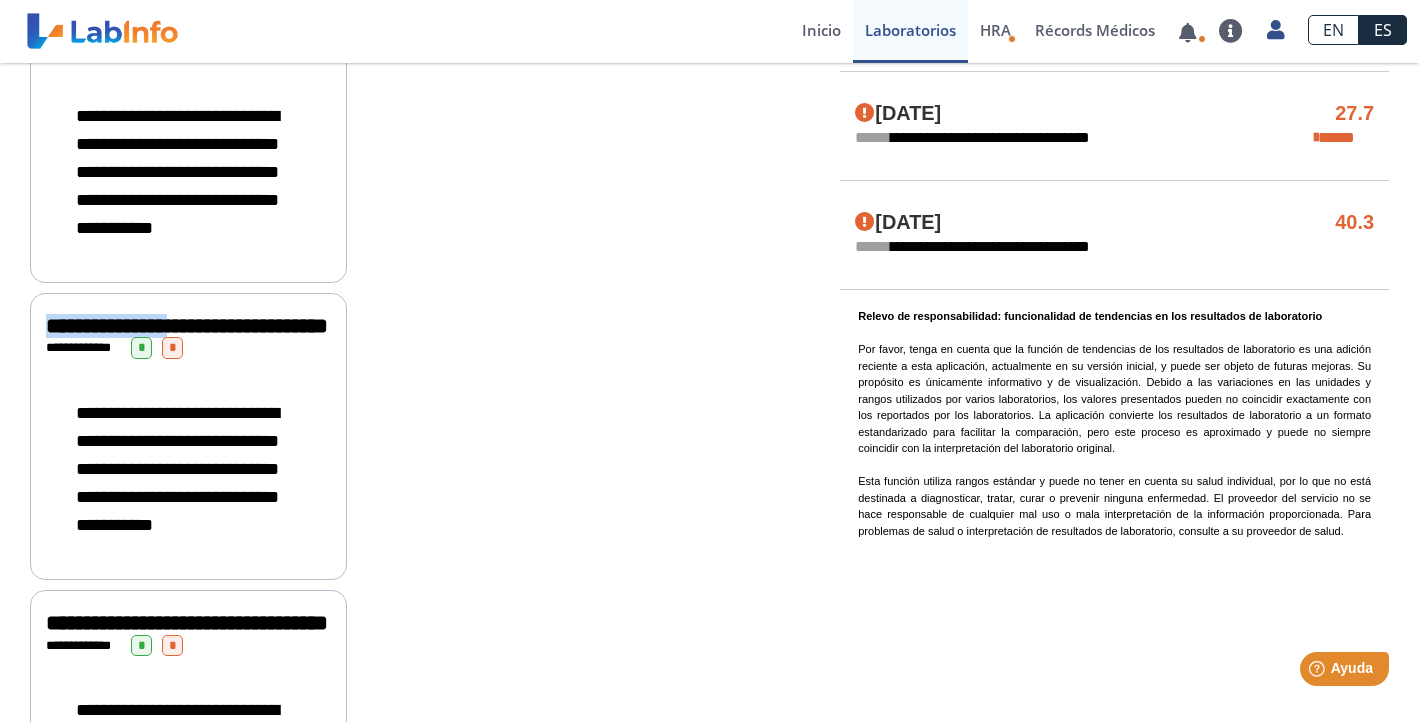 drag, startPoint x: 51, startPoint y: 379, endPoint x: 224, endPoint y: 395, distance: 173.73831 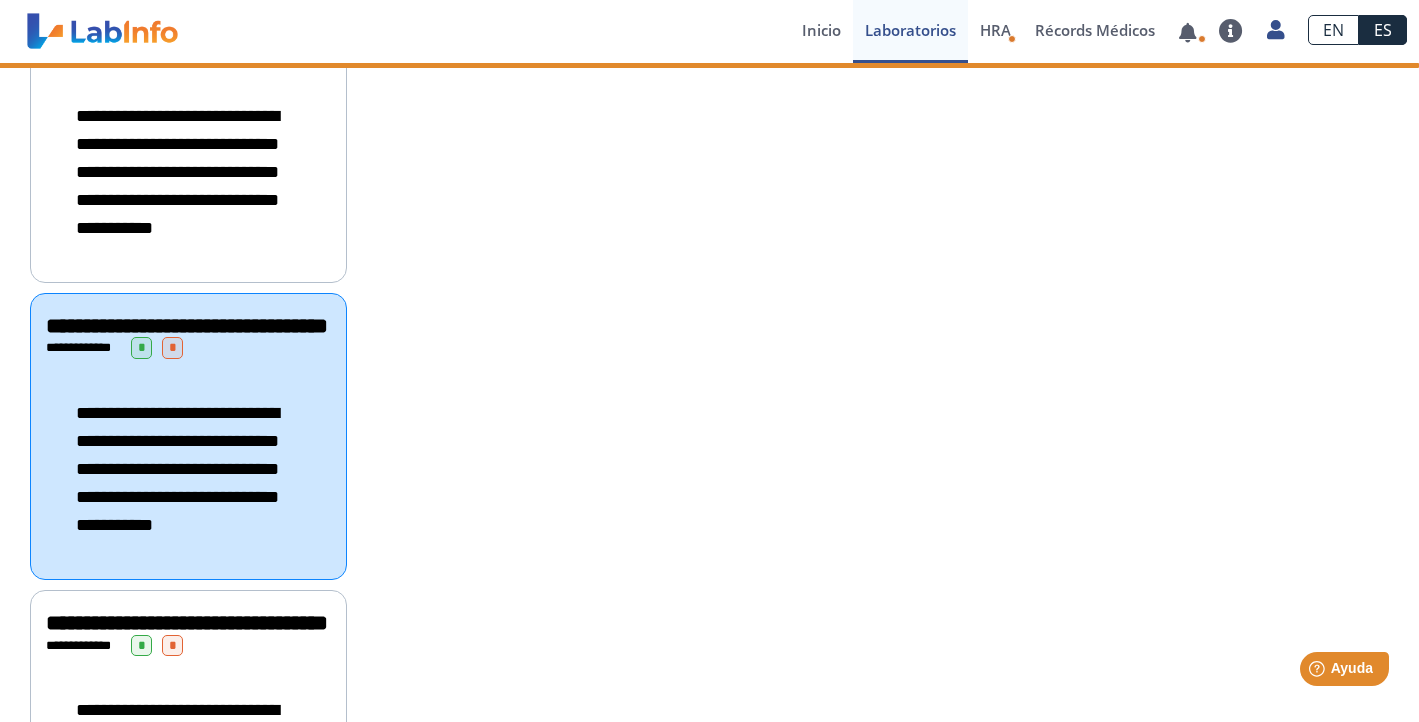 click on "**********" 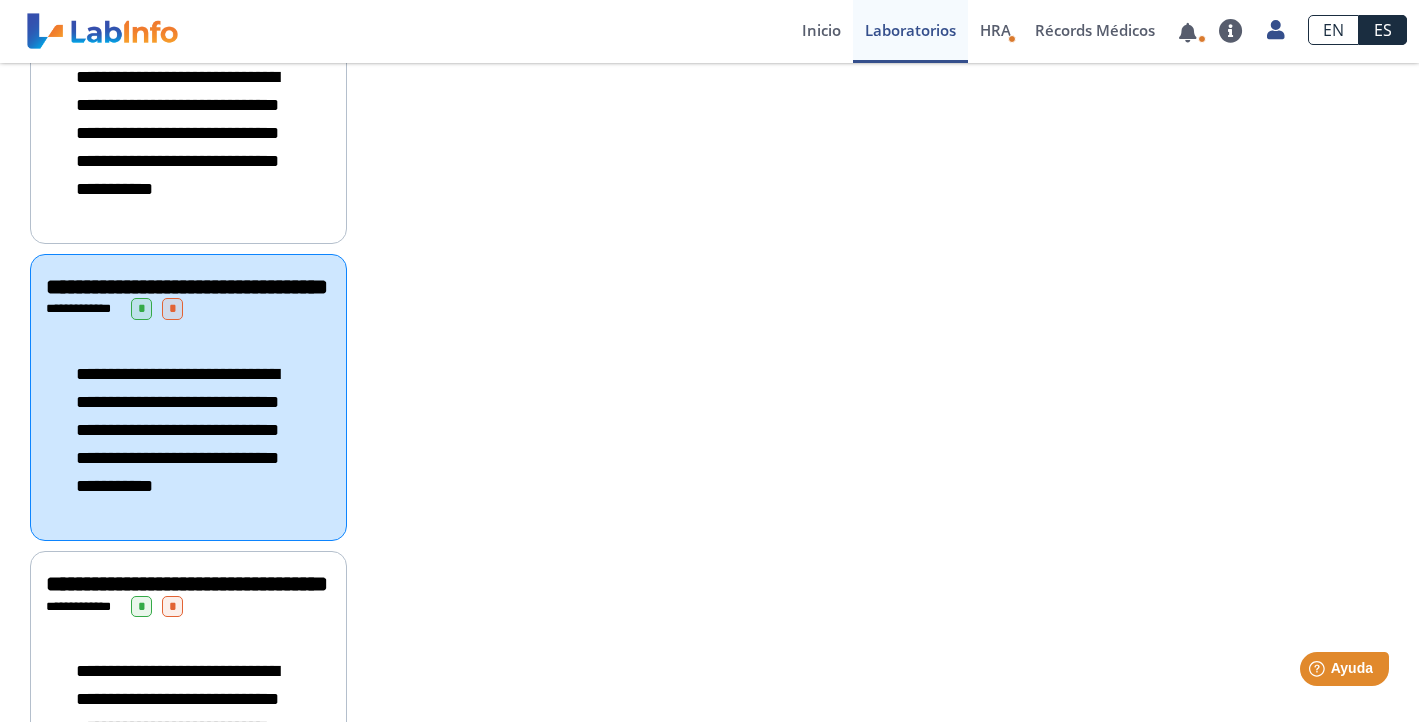 scroll, scrollTop: 1267, scrollLeft: 0, axis: vertical 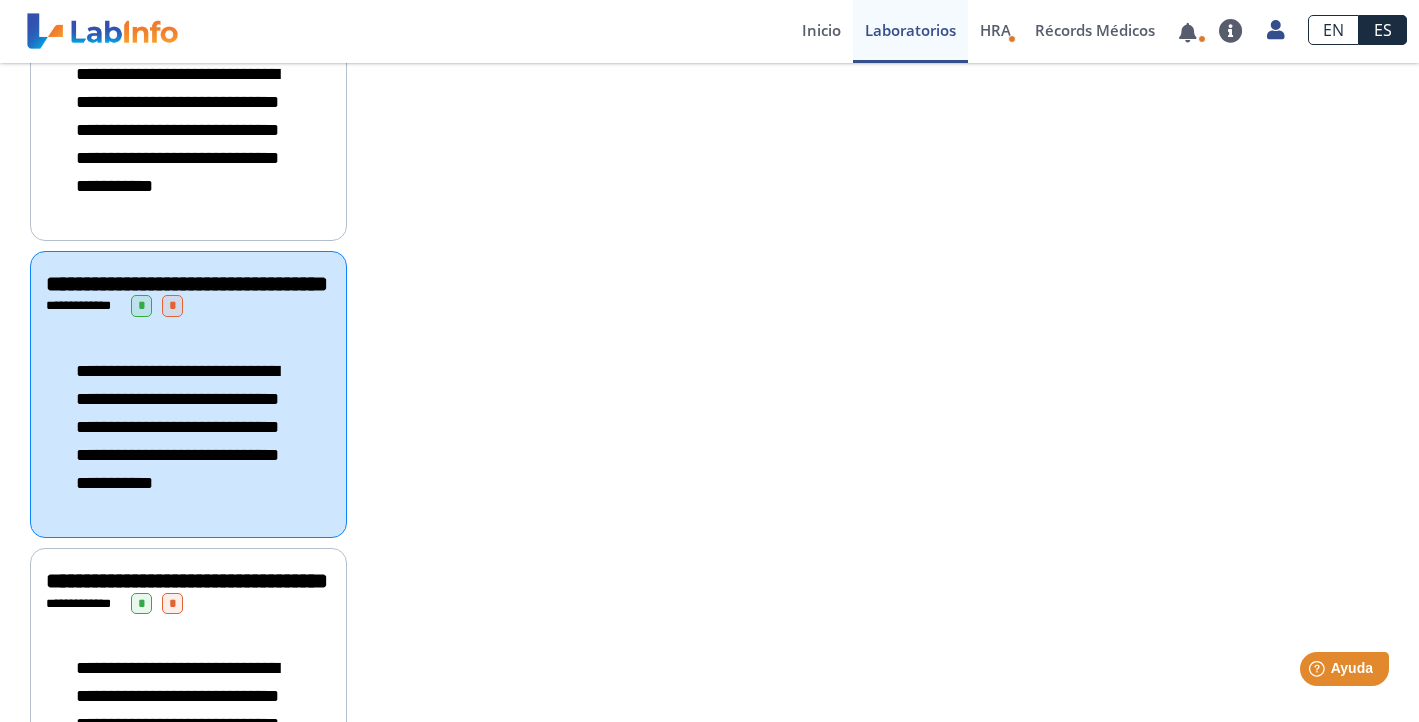 click on "**********" 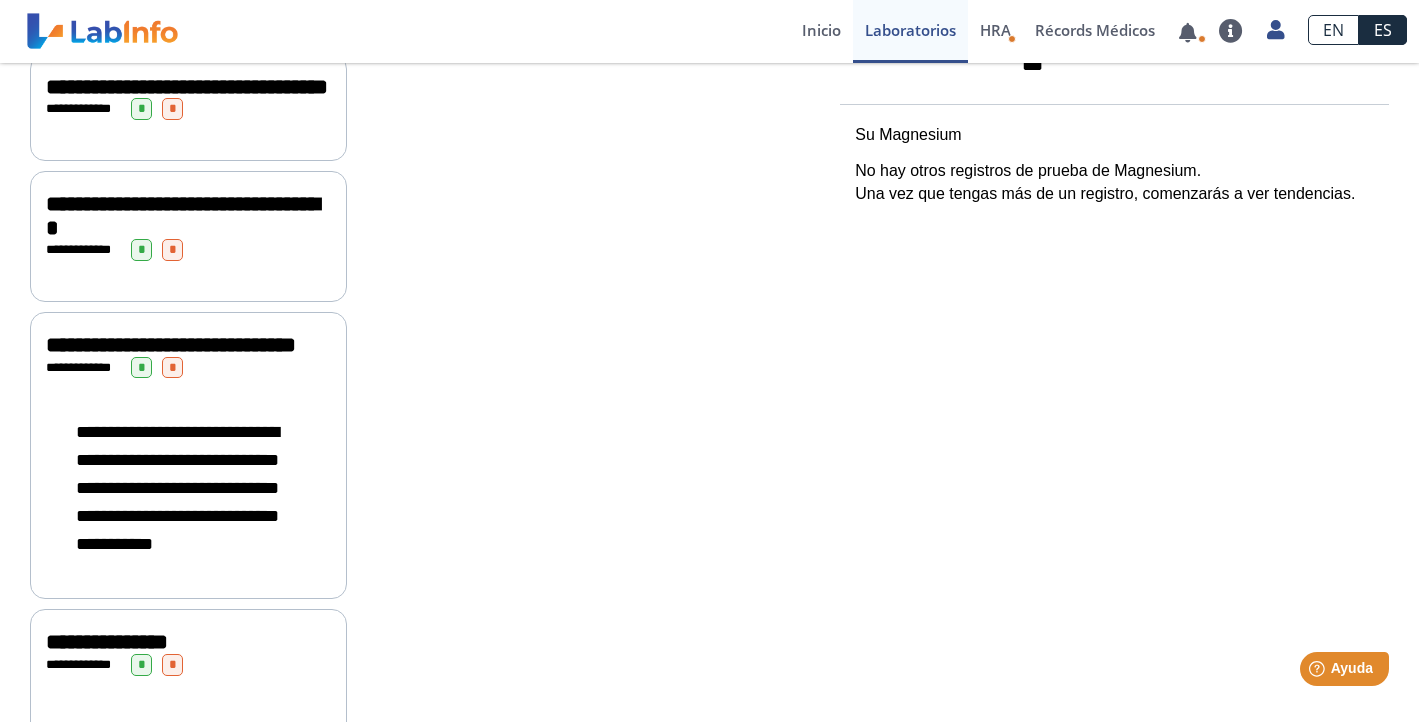 scroll, scrollTop: 607, scrollLeft: 0, axis: vertical 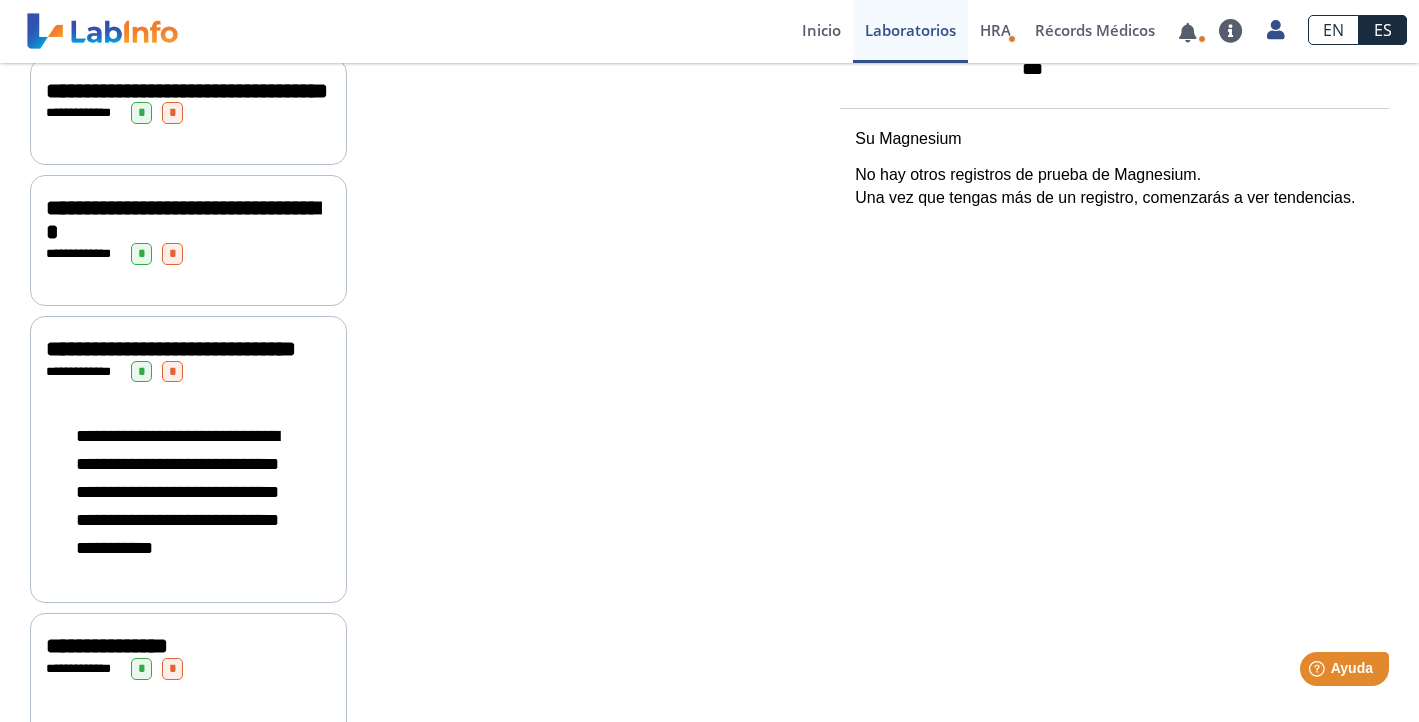 click on "**********" 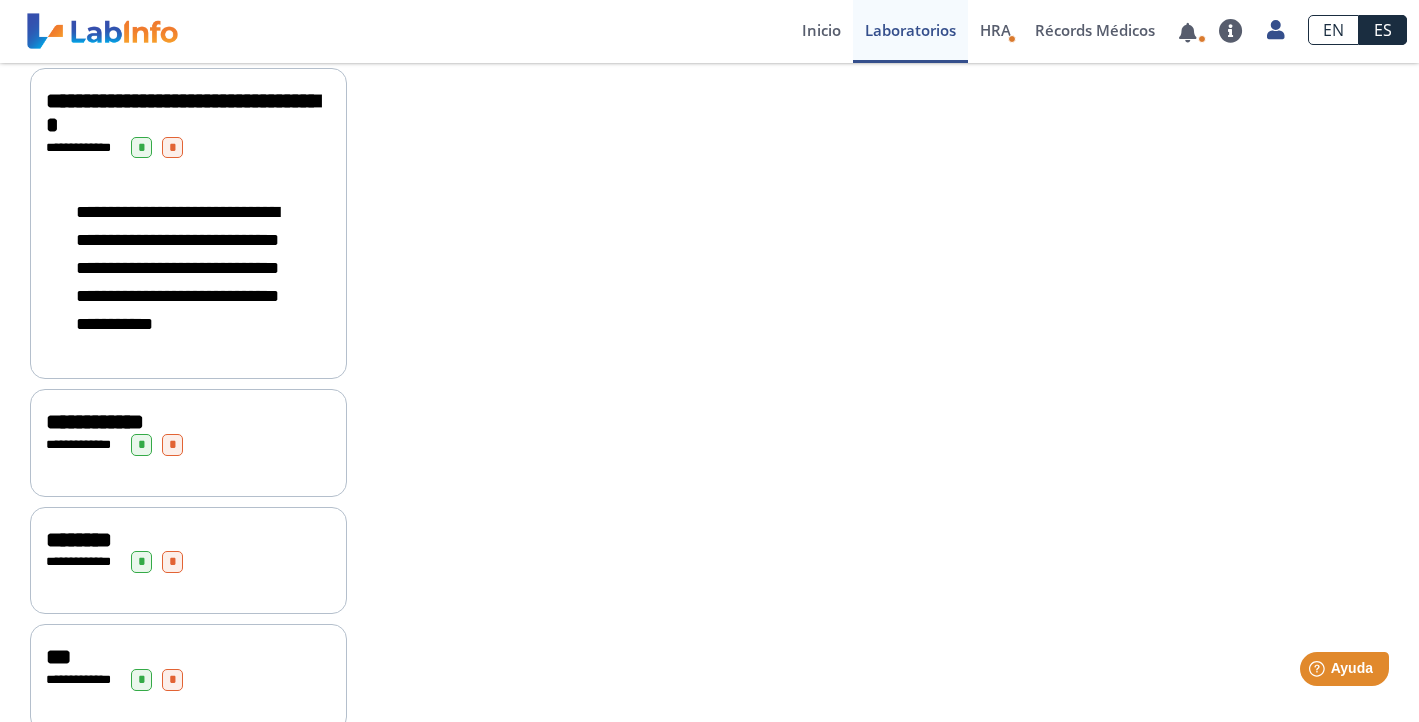 scroll, scrollTop: 2192, scrollLeft: 0, axis: vertical 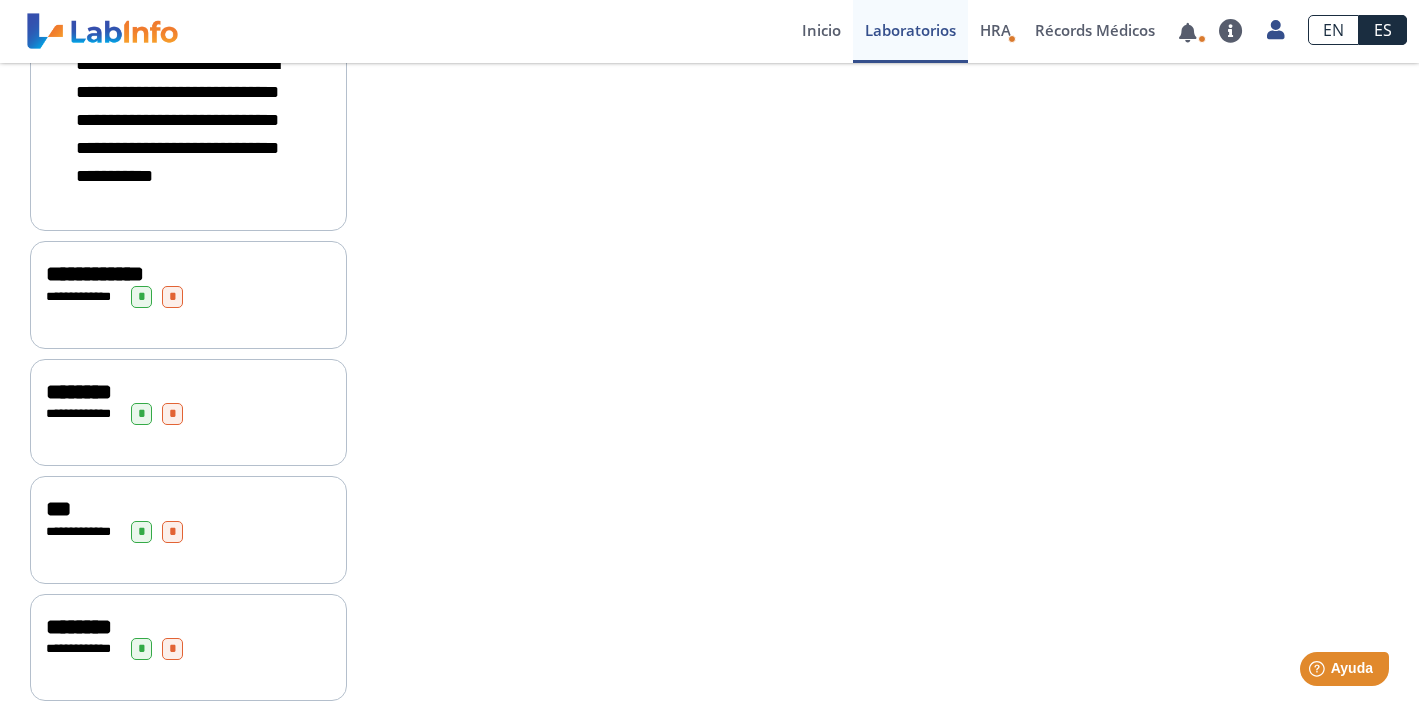 click on "**********" 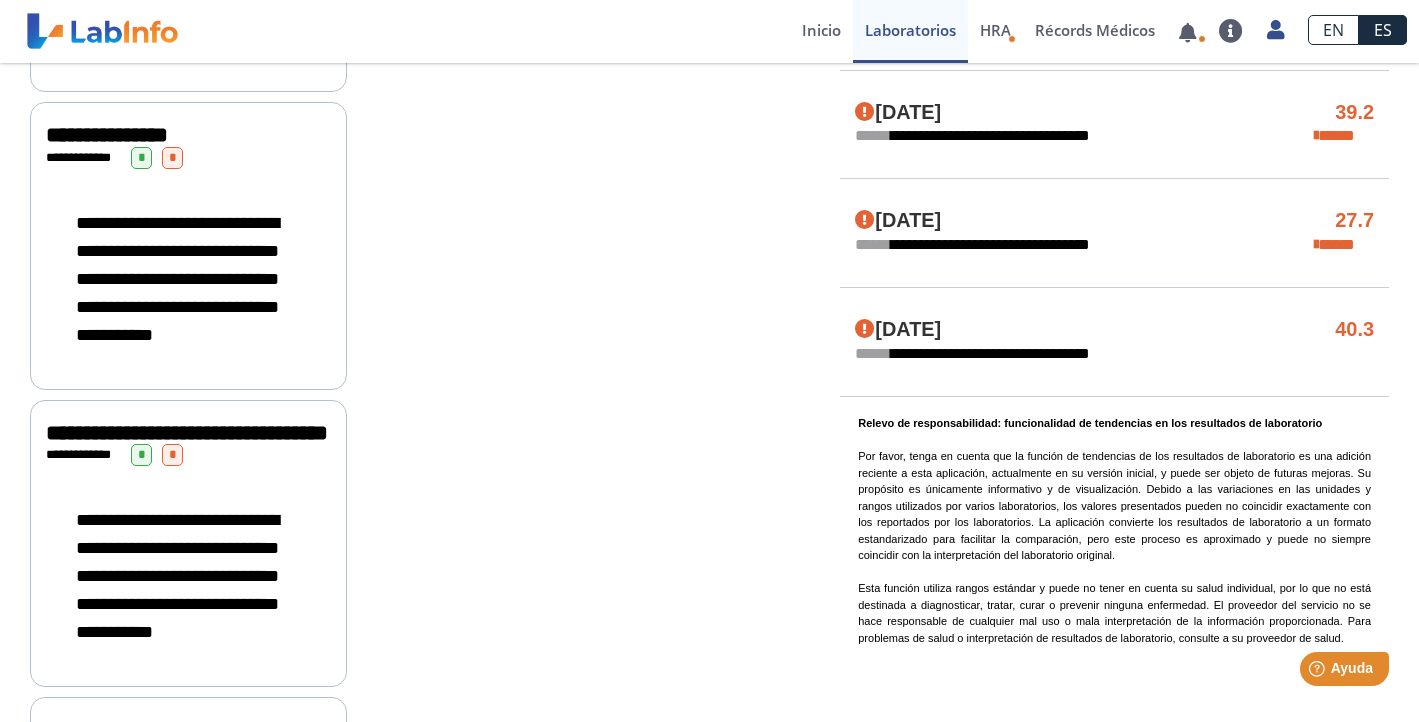 scroll, scrollTop: 1207, scrollLeft: 0, axis: vertical 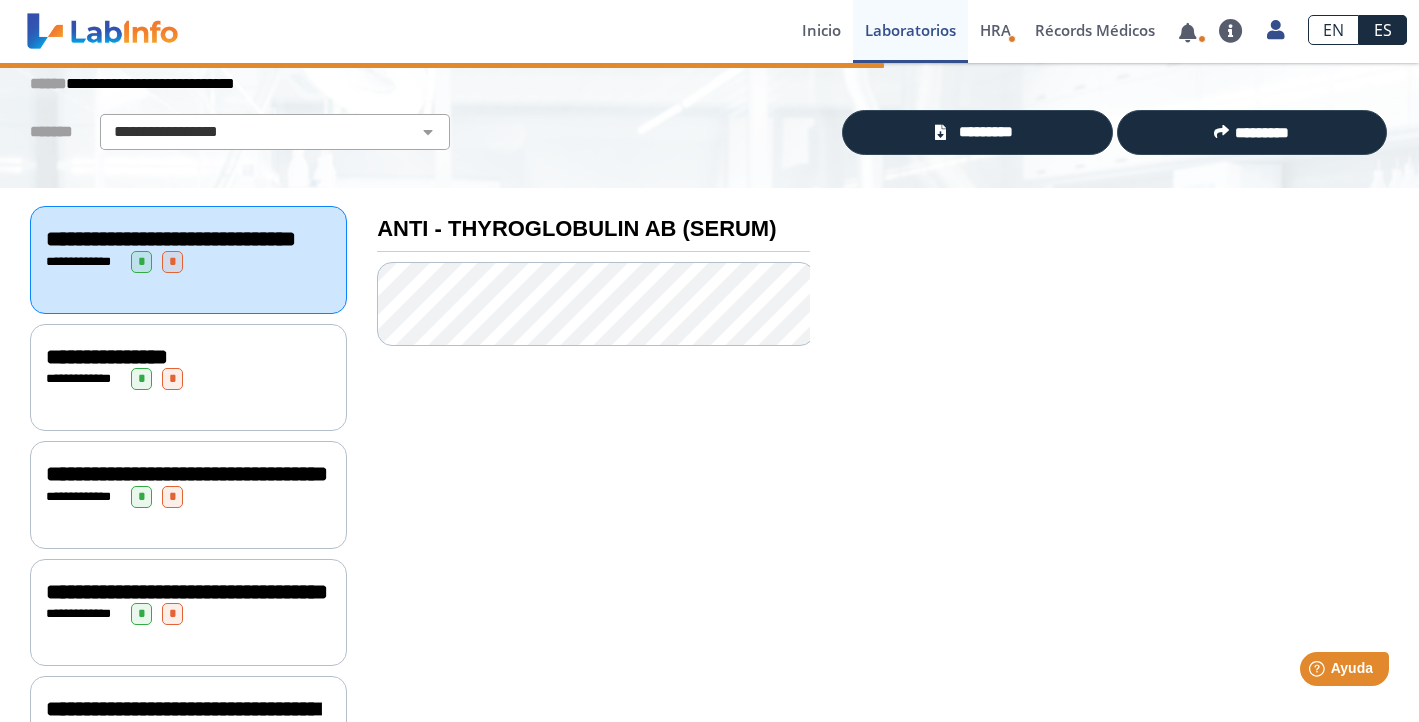 click on "**********" 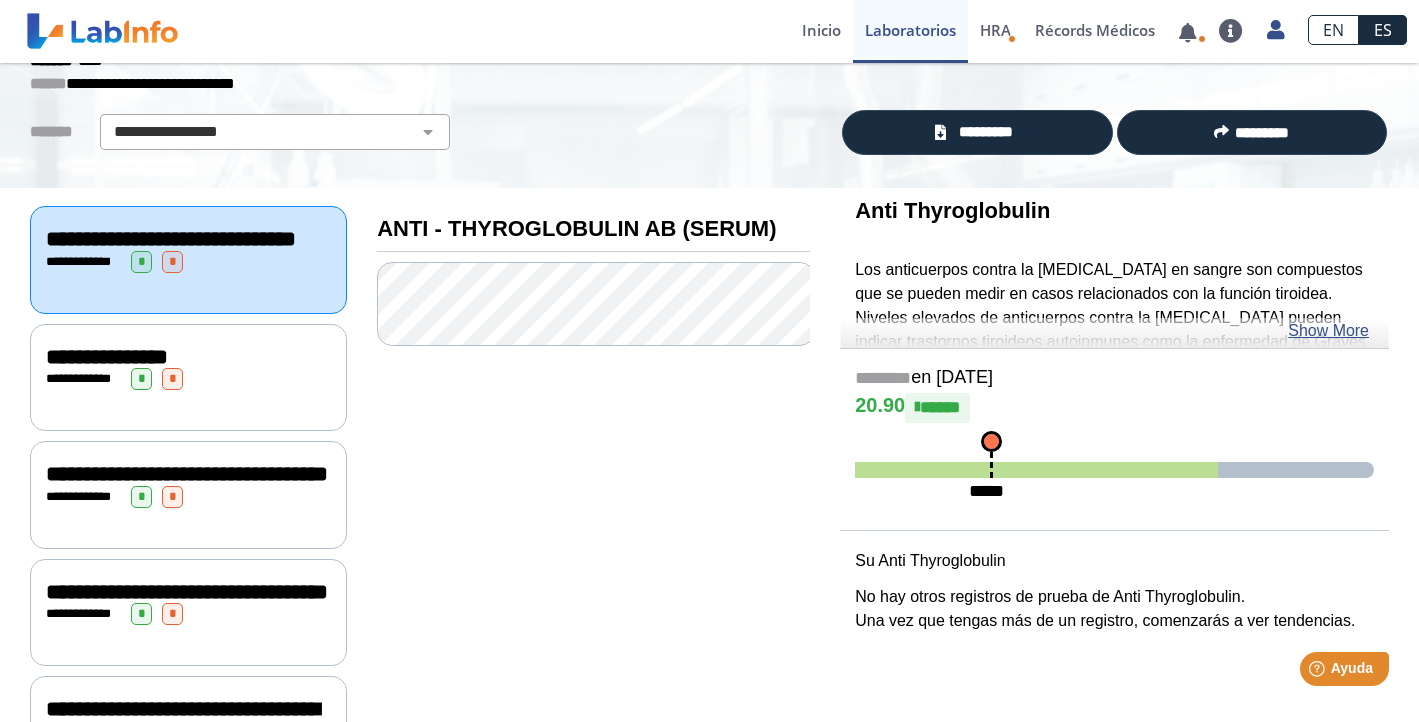 click on "**********" 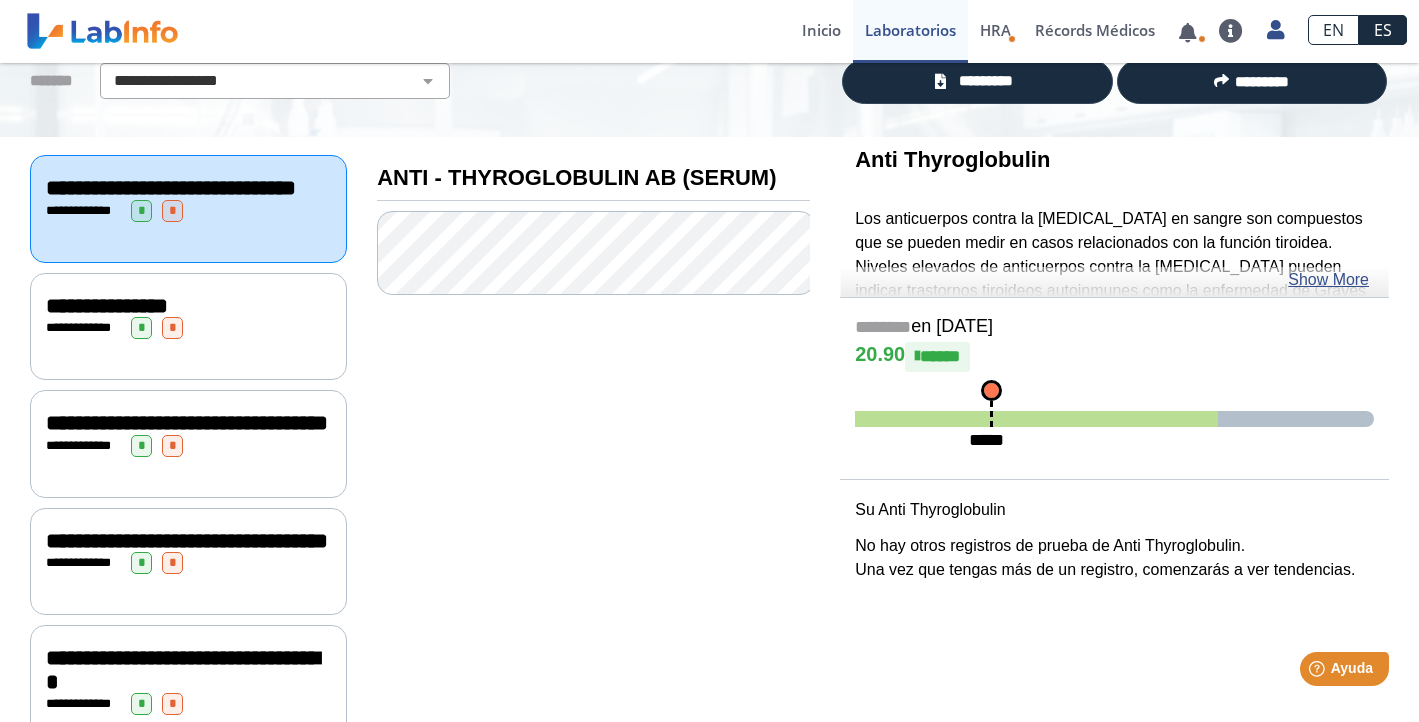 scroll, scrollTop: 248, scrollLeft: 0, axis: vertical 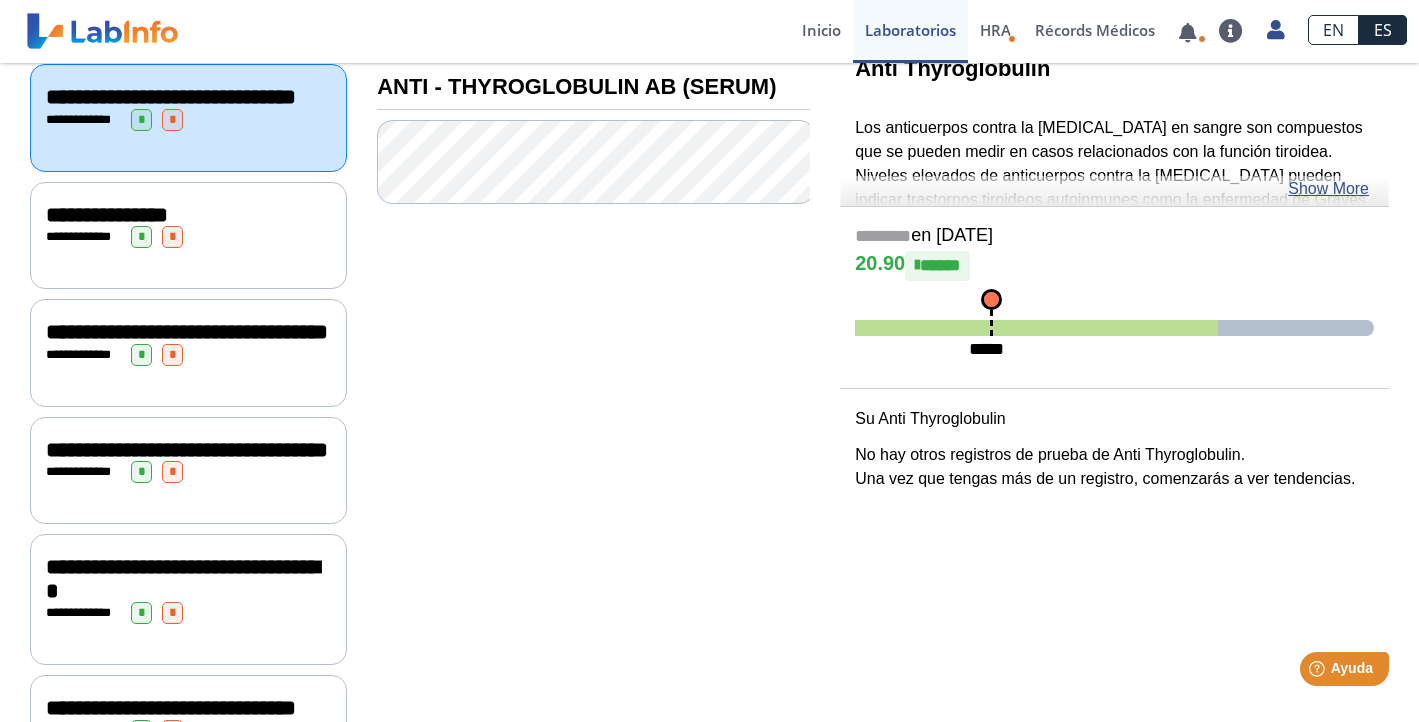 click on "**********" 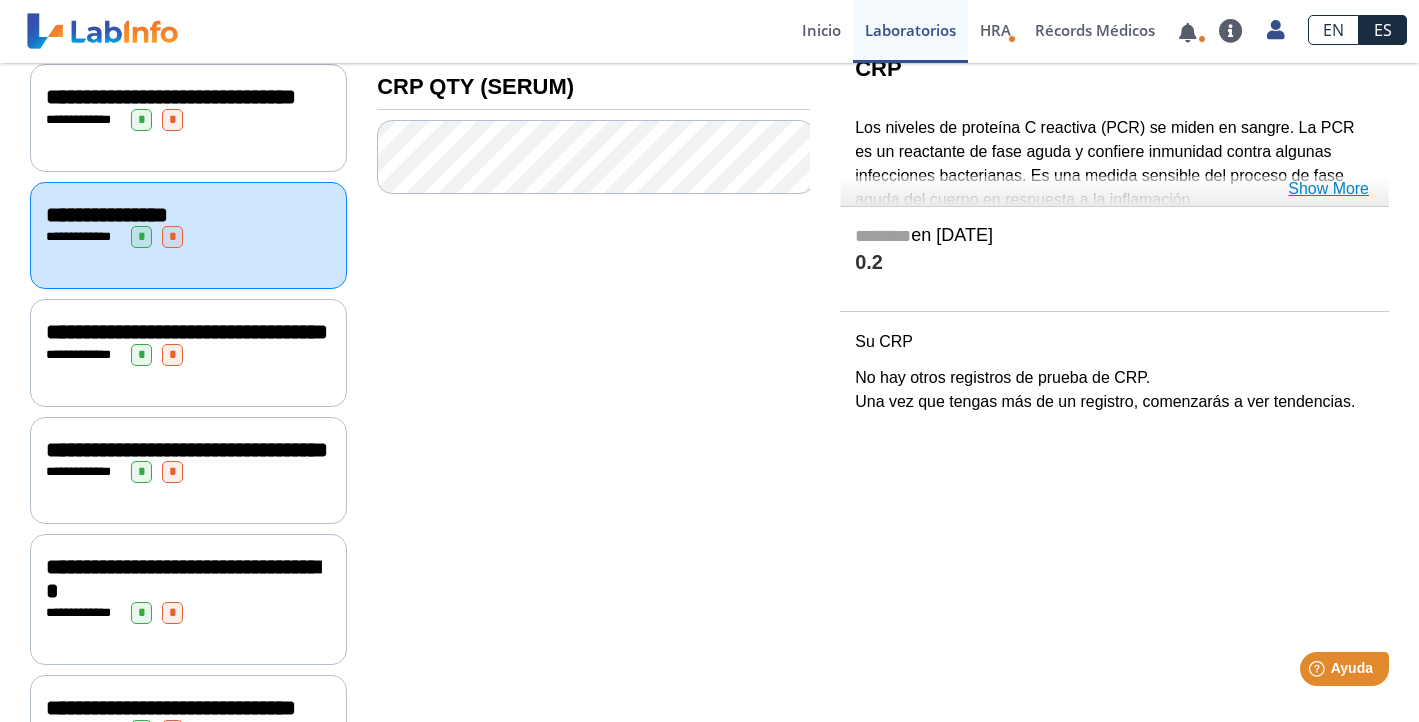 click on "Show More" 